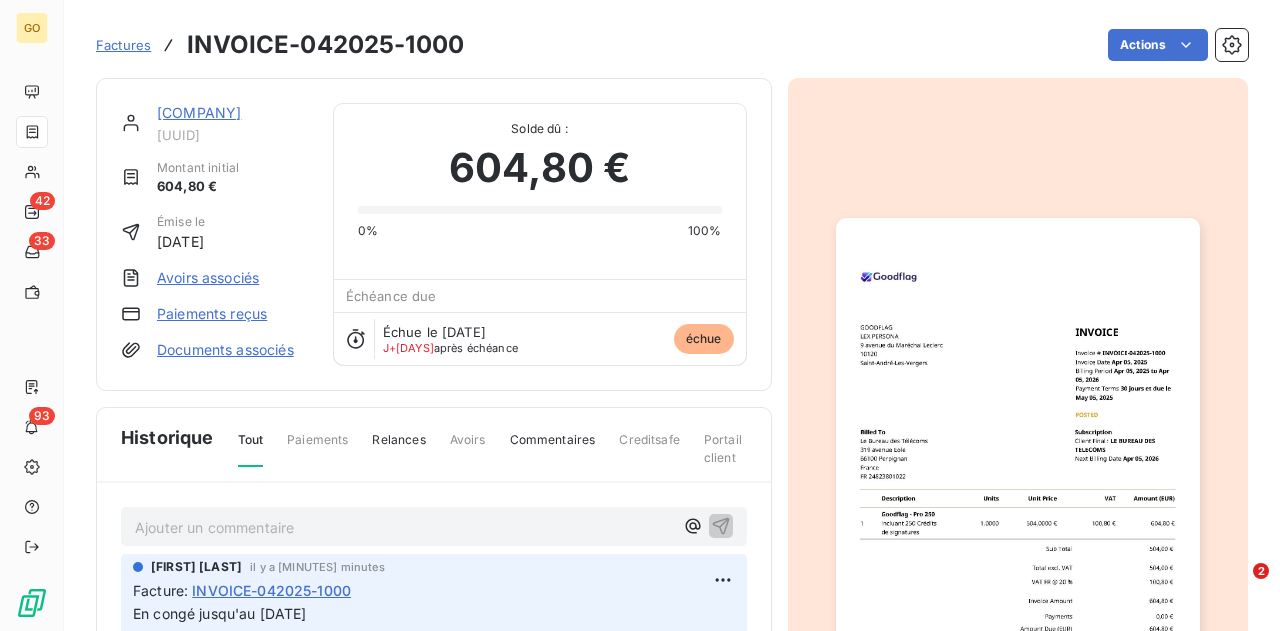 scroll, scrollTop: 0, scrollLeft: 0, axis: both 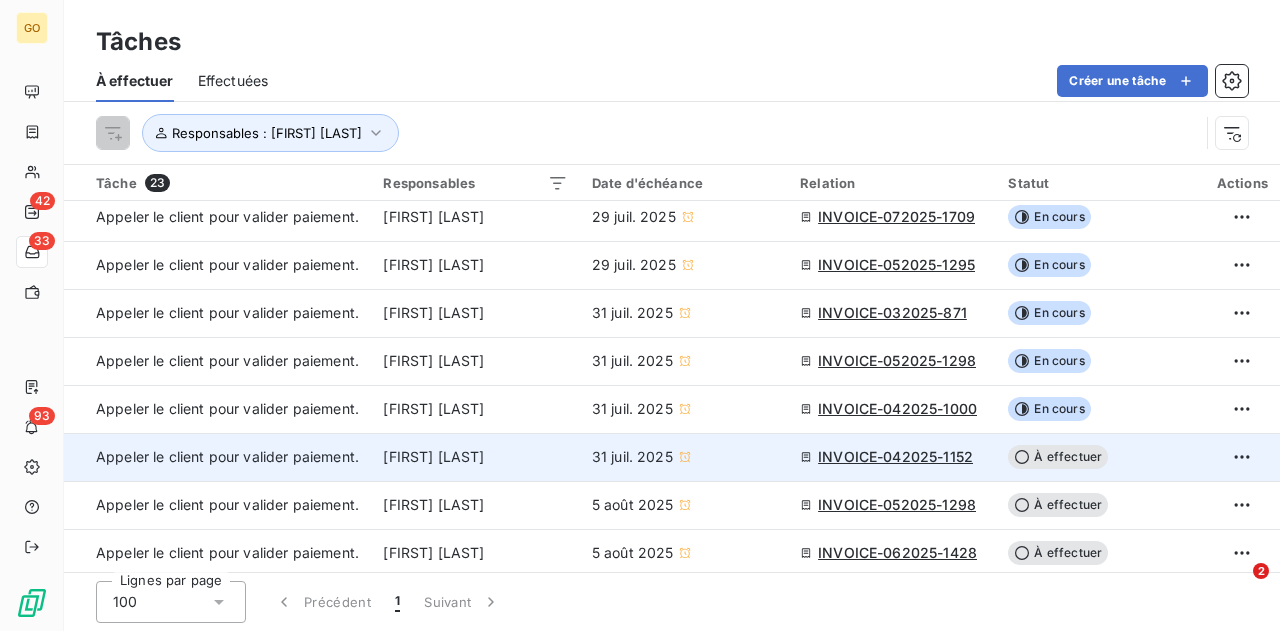 click on "INVOICE-042025-1152" at bounding box center (895, 457) 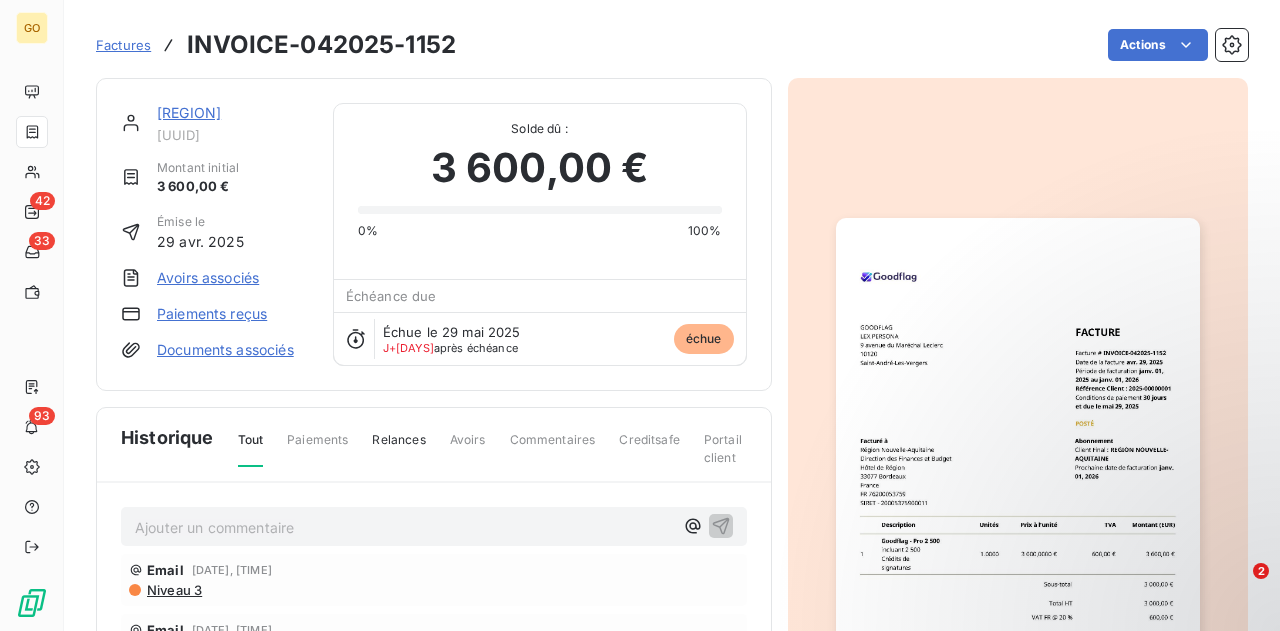 click on "Ajouter un commentaire ﻿" at bounding box center [404, 527] 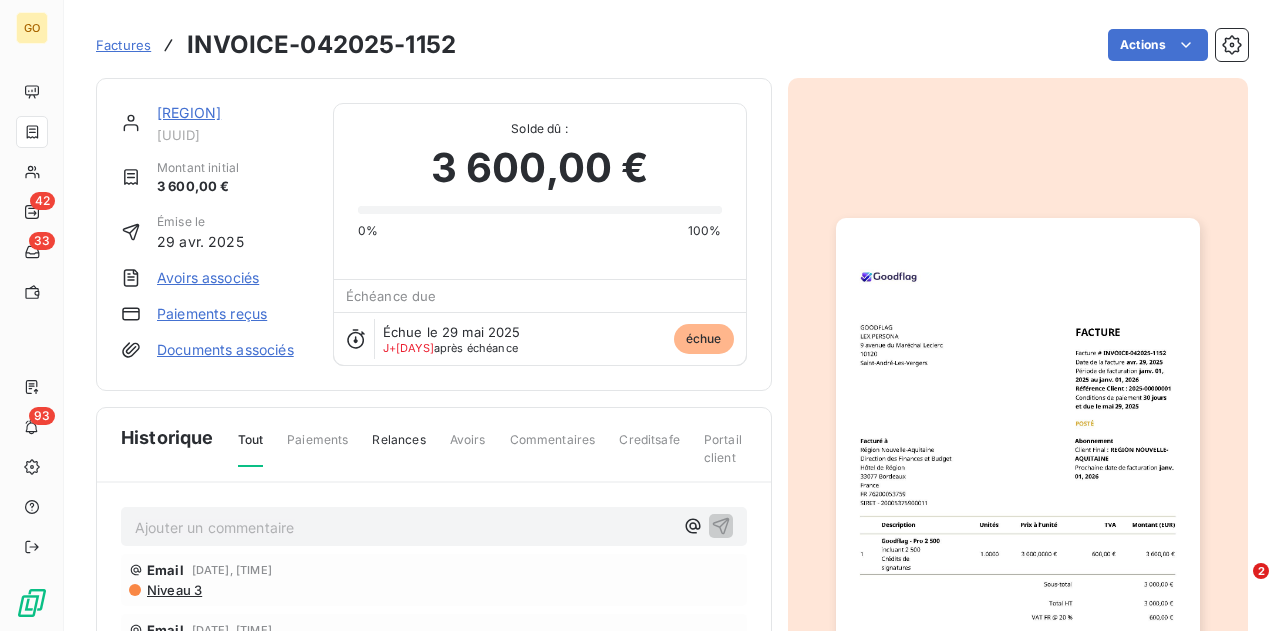 click at bounding box center (1018, 475) 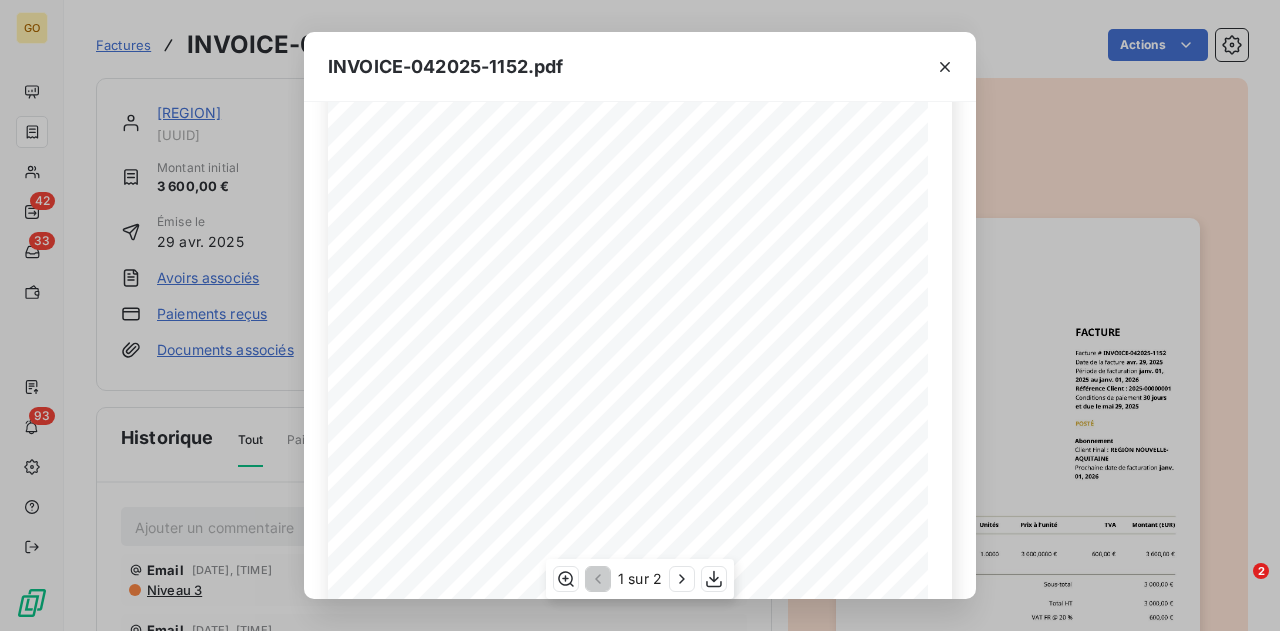 scroll, scrollTop: 100, scrollLeft: 0, axis: vertical 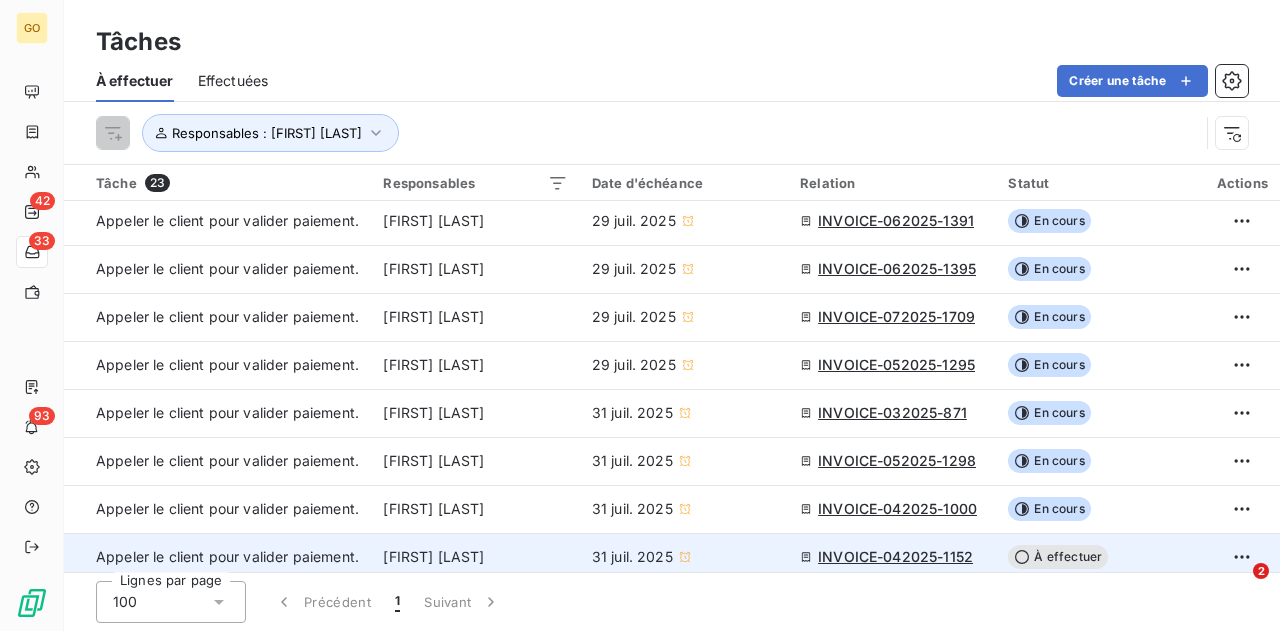 click on "À effectuer" at bounding box center (1058, 557) 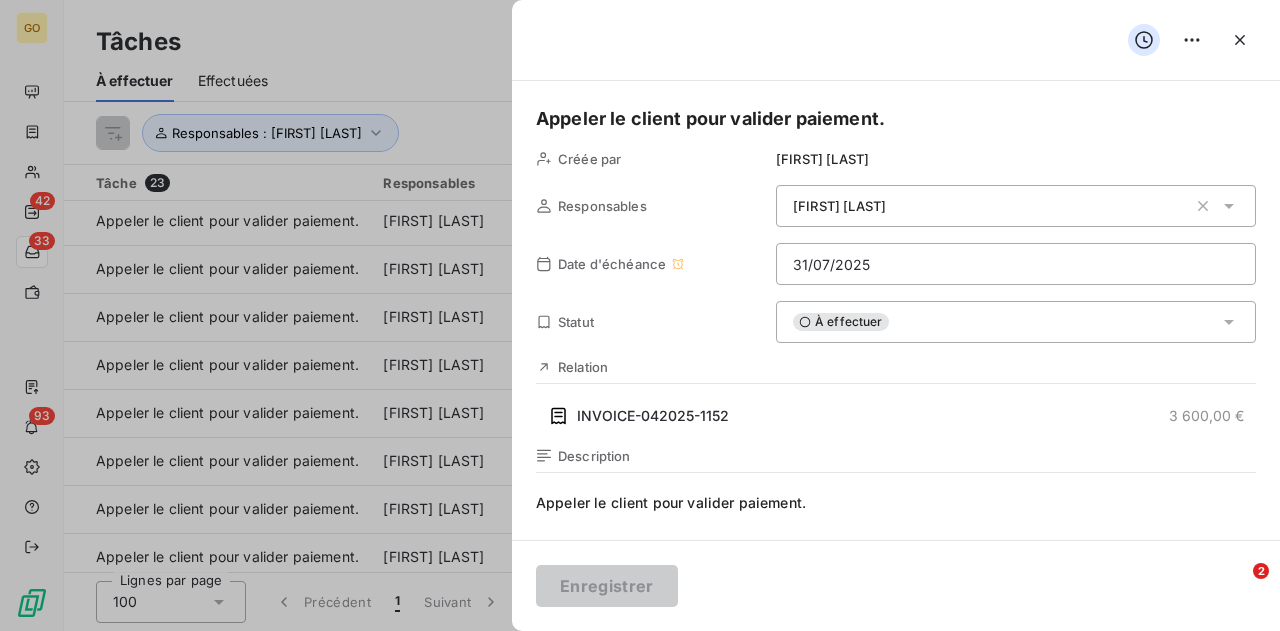 click on "À effectuer" at bounding box center (841, 322) 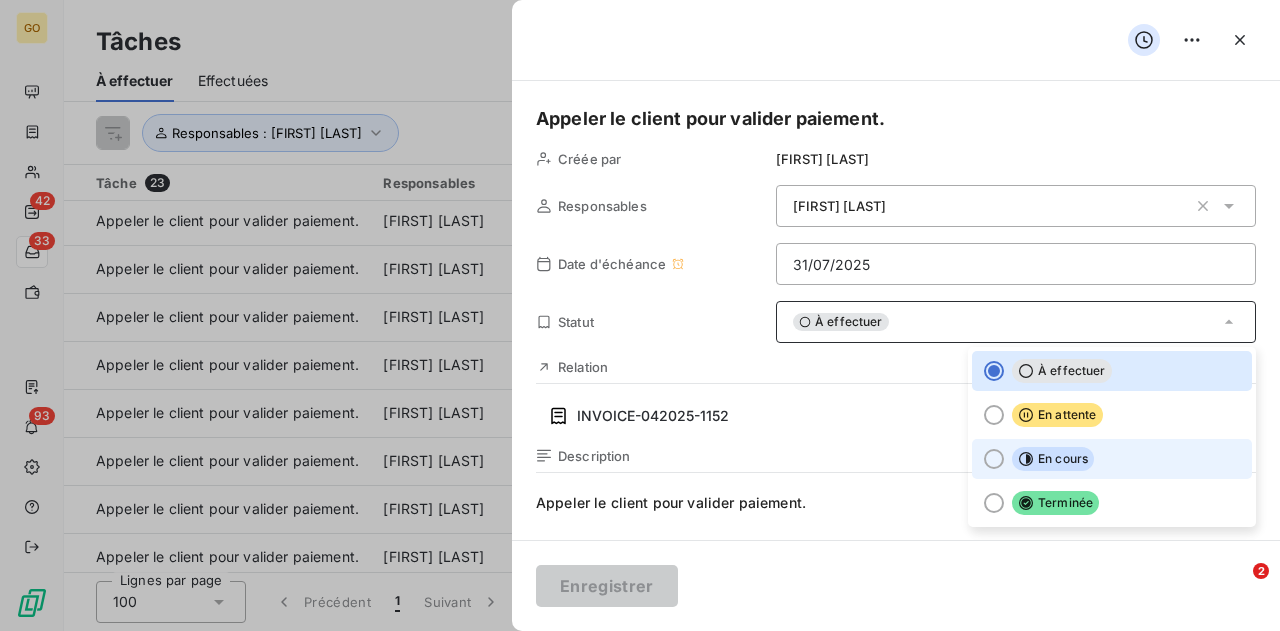 click at bounding box center [994, 459] 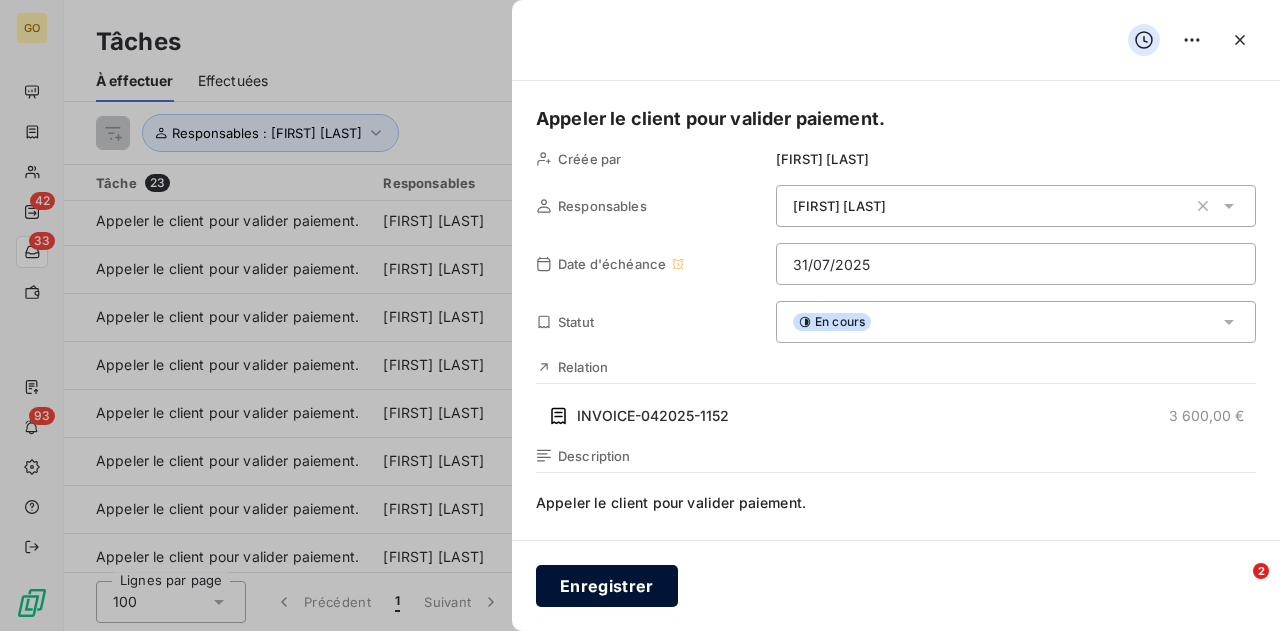 click on "Enregistrer" at bounding box center [607, 586] 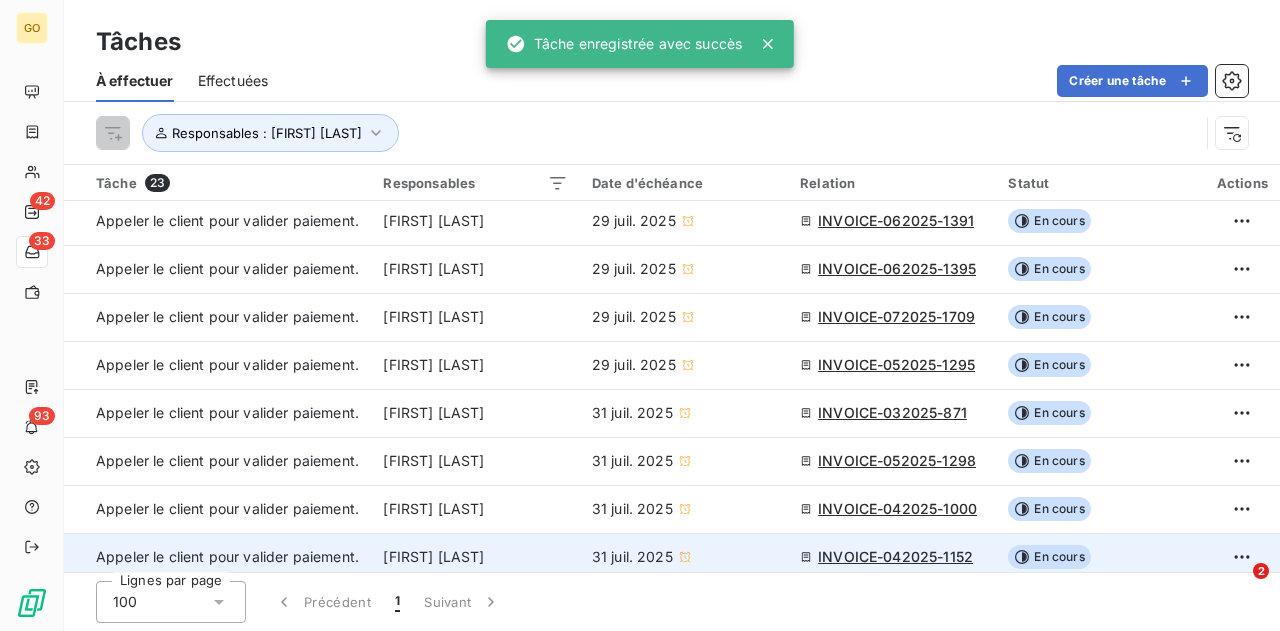 click on "INVOICE-042025-1152" at bounding box center (895, 557) 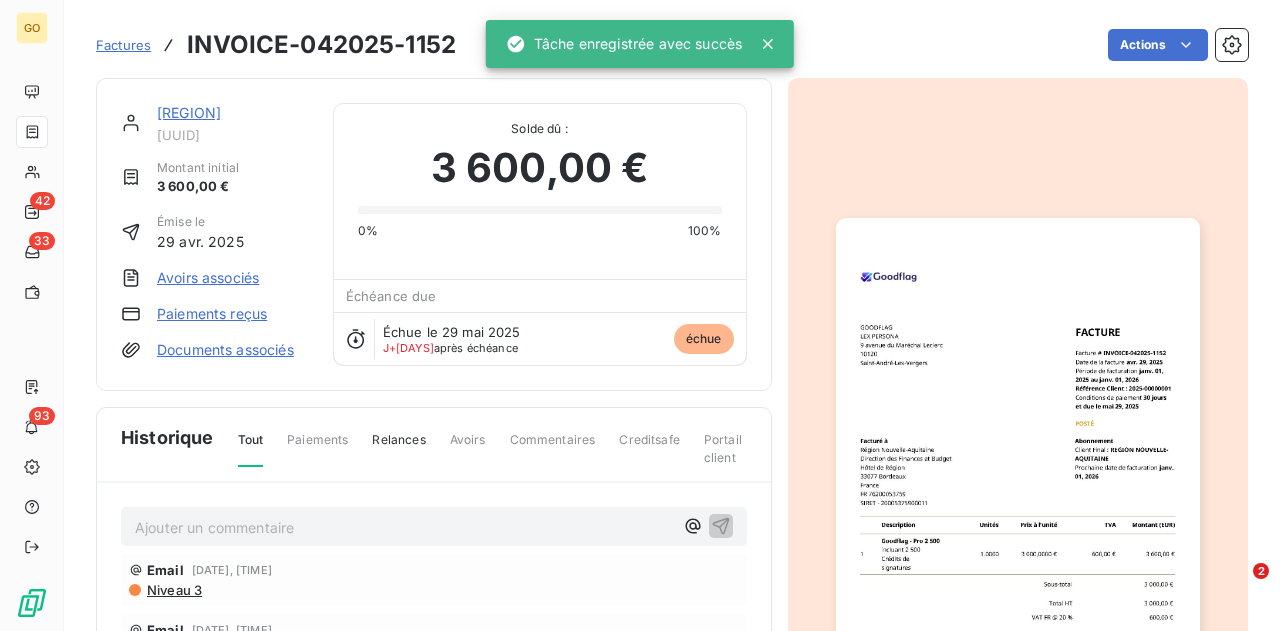 click at bounding box center (1018, 475) 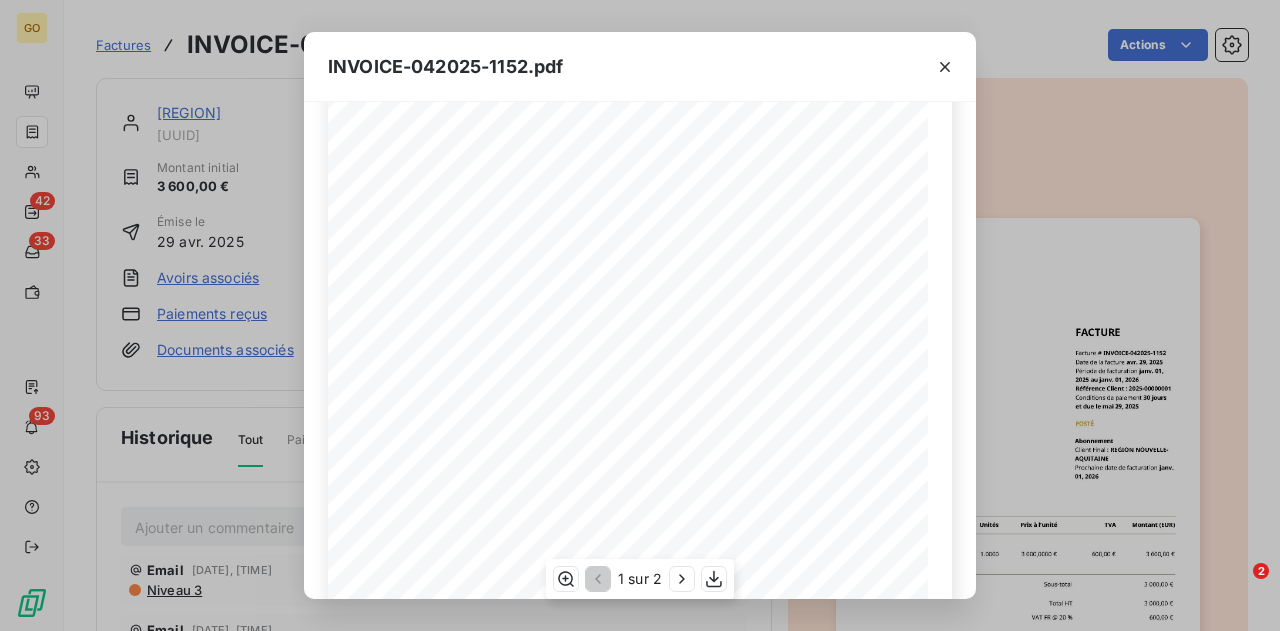 scroll, scrollTop: 200, scrollLeft: 0, axis: vertical 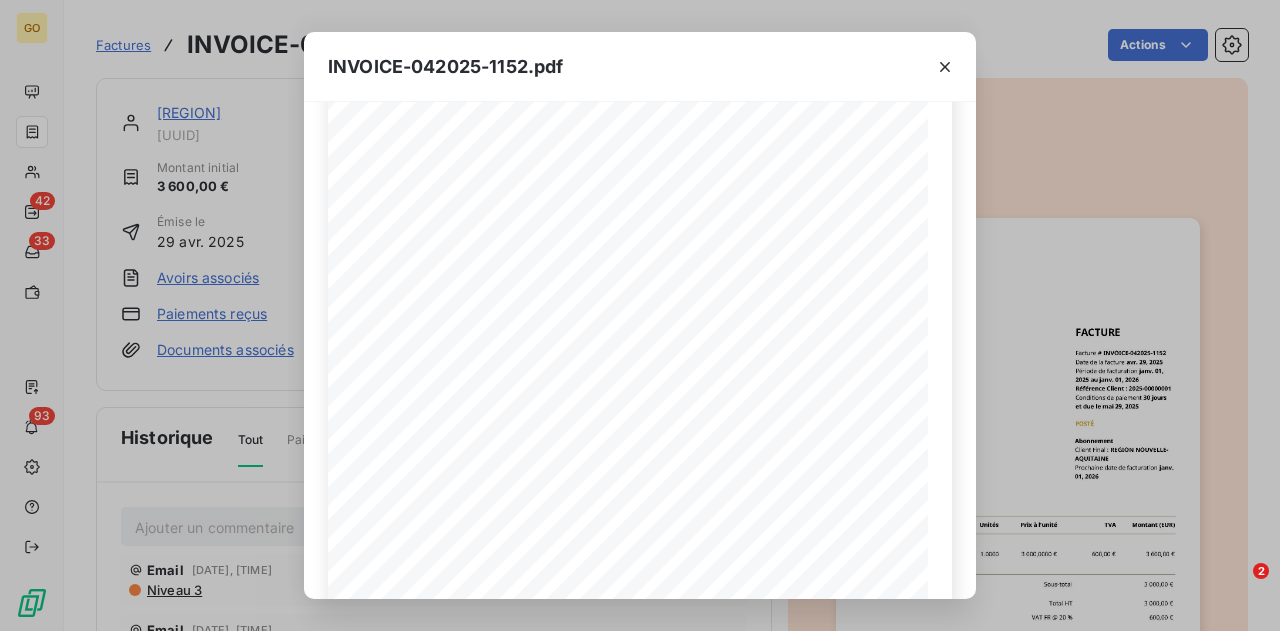 click on "INVOICE-042025-1152.pdf GOODFLAG LEX PERSONA [NUMBER], [STREET] [POSTAL_CODE] [CITY] FACTURE Facture #   INVOICE-042025-1152 Date de la facture   [MONTH] [DAY], [YEAR]   Période de facturation   [MONTH] [DAY], [YEAR] au [MONTH] [DAY], [YEAR] Référence Client : [REFERENCE] Conditions de paiement   [DAYS] jours et due le [MONTH] [DAY], [YEAR] POSTÉ Facturé à [REGION] Direction des Finances et Budget Hôtel de Région [POSTAL_CODE] [CITY] FR [FR_NUMBER] SIRET - [SIRET_NUMBER] Abonnement Client Final :   [REGION] Prochaine date de facturation   [MONTH] [DAY], [YEAR]     Description   Unités   Prix à l’unité   TVA   Montant (EUR) 1 Goodflag - Pro [NUMBER] incluant [NUMBER] Crédits de signatures [AMOUNT]   [AMOUNT]   €   [AMOUNT]   €   [AMOUNT]   € Sous-total   [AMOUNT]   € Total HT   [AMOUNT]   € VAT FR @ [PERCENT] %   [AMOUNT]   € Montant de la facture   [AMOUNT]   € Paiements   [AMOUNT]   € Montant à payer (EUR)   [AMOUNT]   € Remarques GOODFLAG LEX PERSONA [POSTAL_CODE] FACTURE" at bounding box center [640, 315] 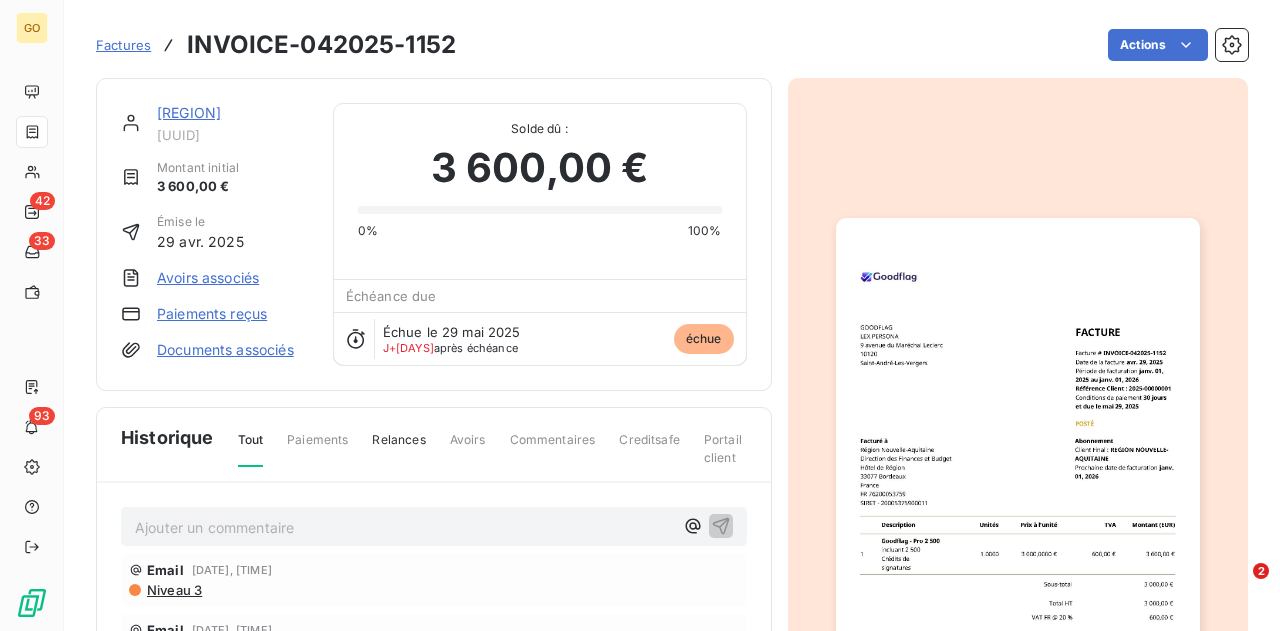 click on "Ajouter un commentaire ﻿" at bounding box center (404, 527) 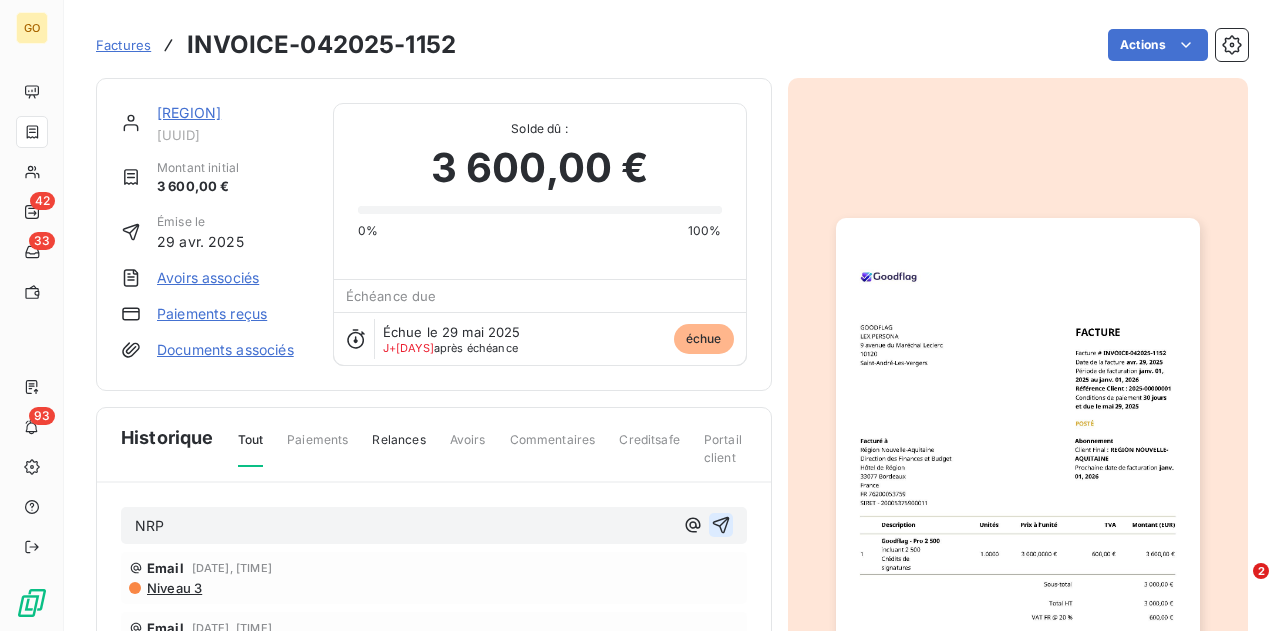 click 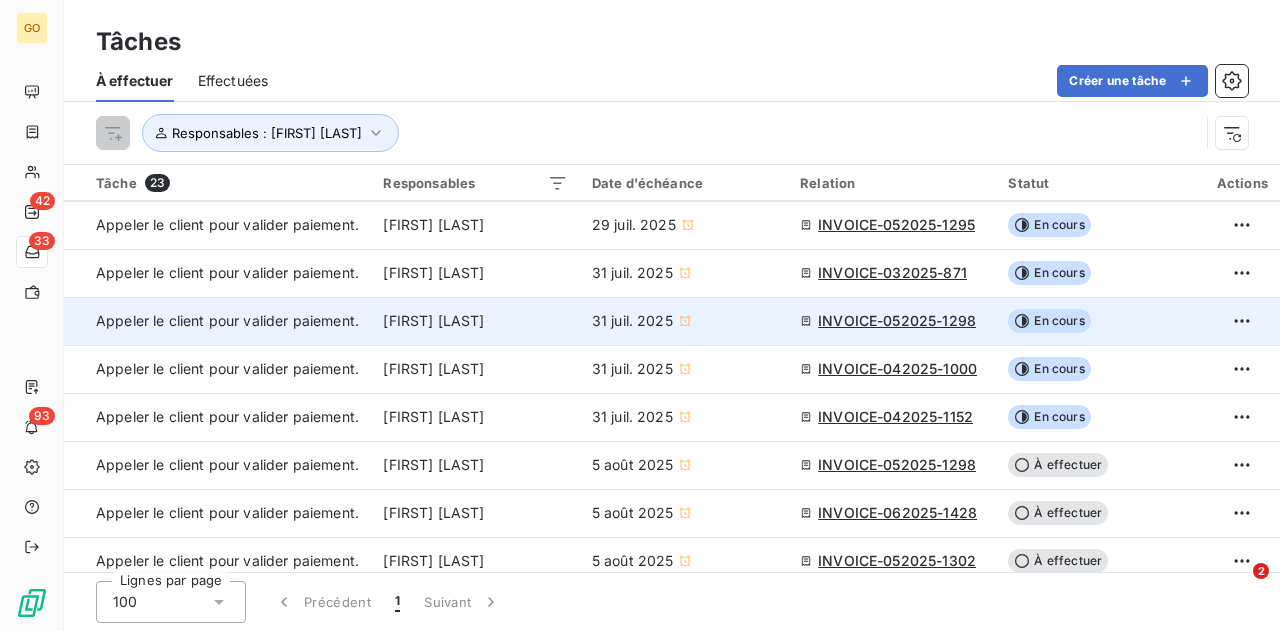 scroll, scrollTop: 0, scrollLeft: 0, axis: both 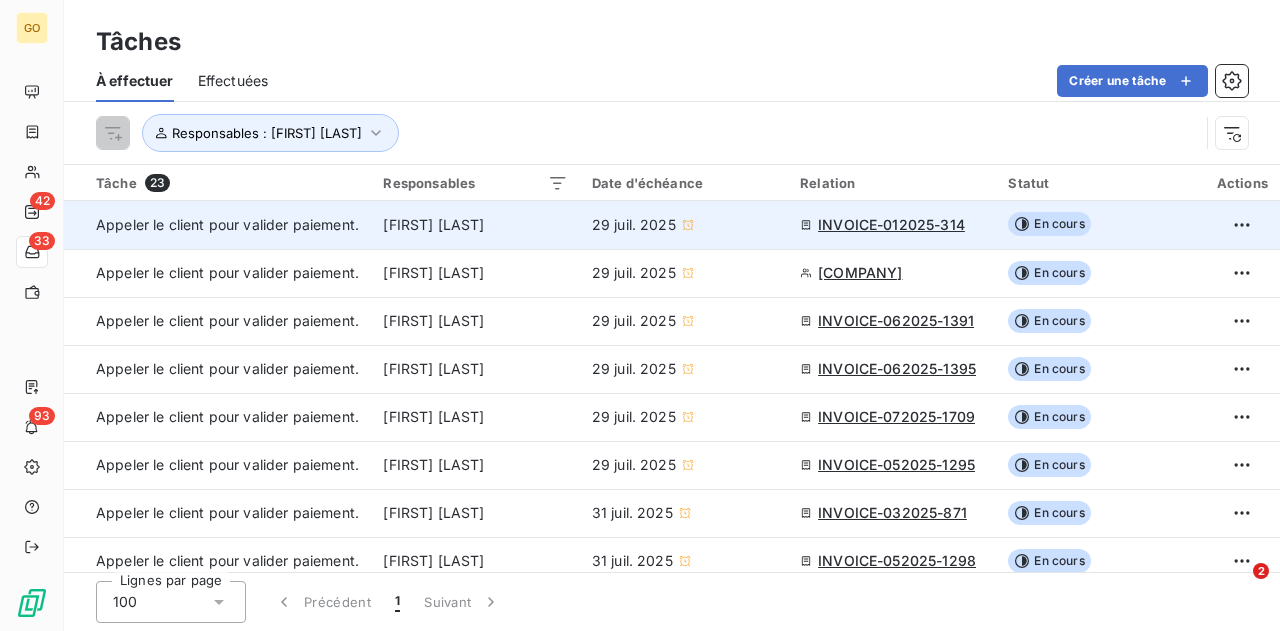 click on "INVOICE-012025-314" at bounding box center [891, 225] 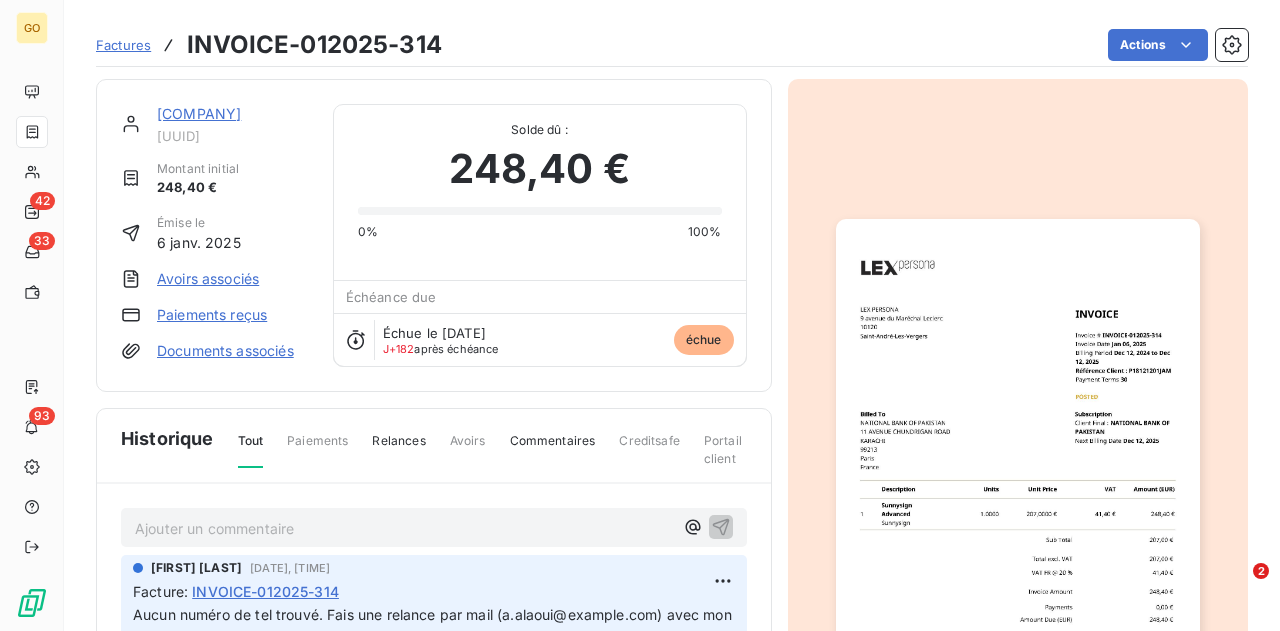 scroll, scrollTop: 2, scrollLeft: 0, axis: vertical 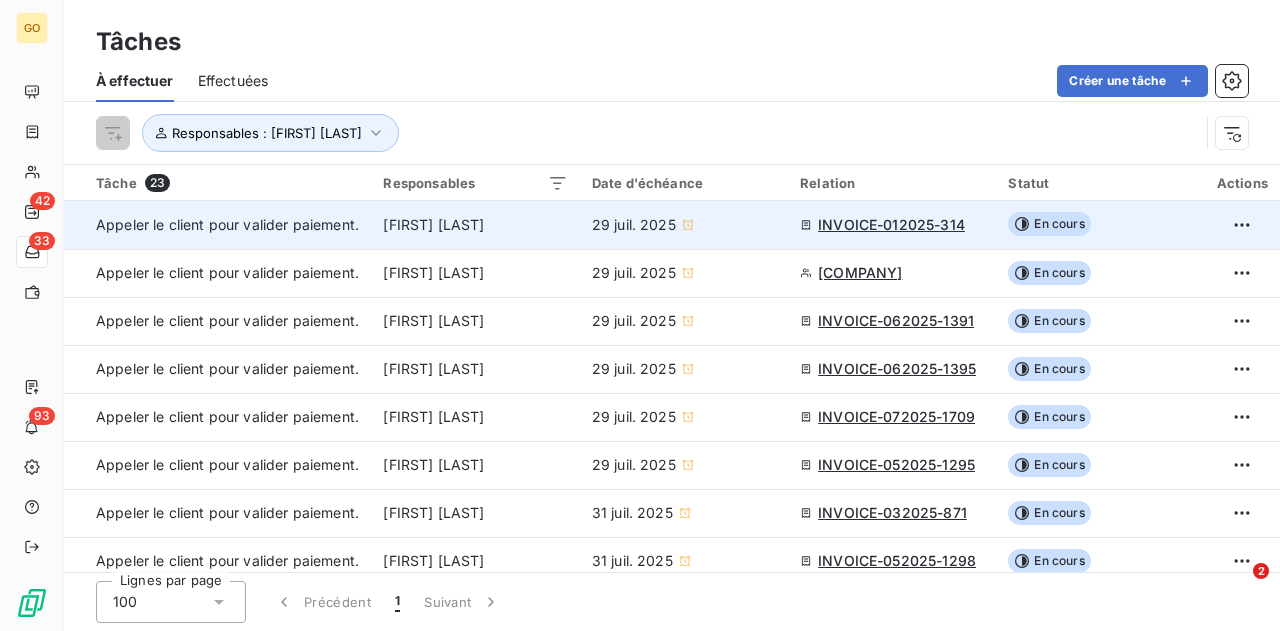 click on "En cours" at bounding box center (1049, 224) 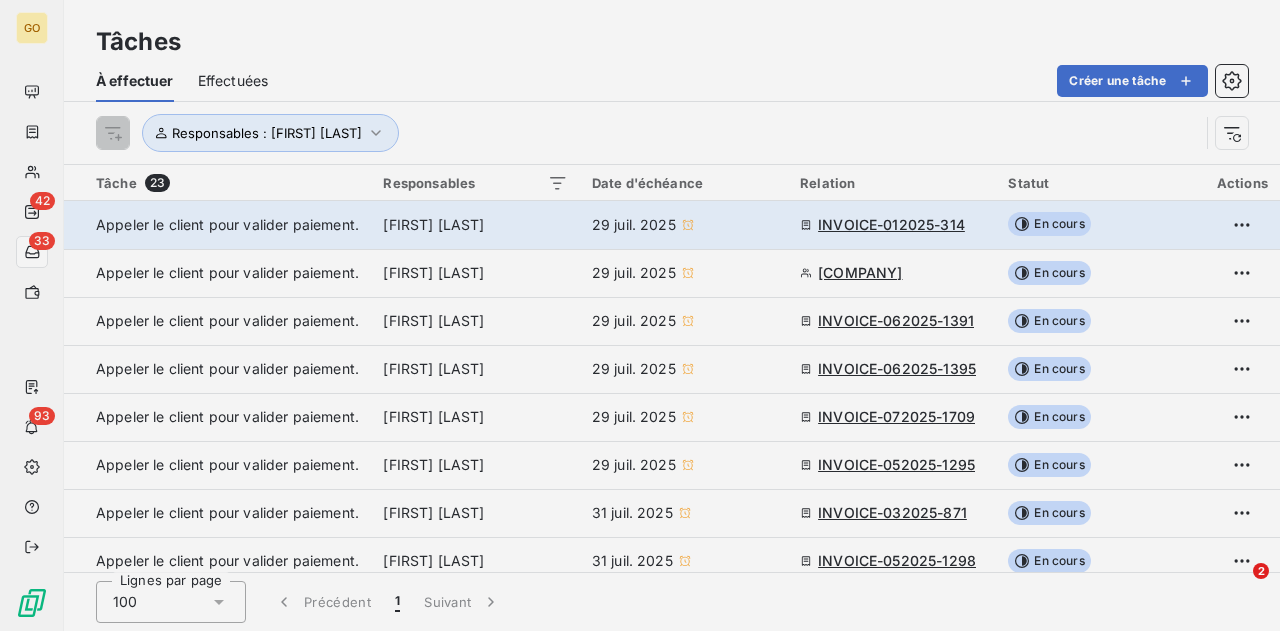 type on "[DATE]" 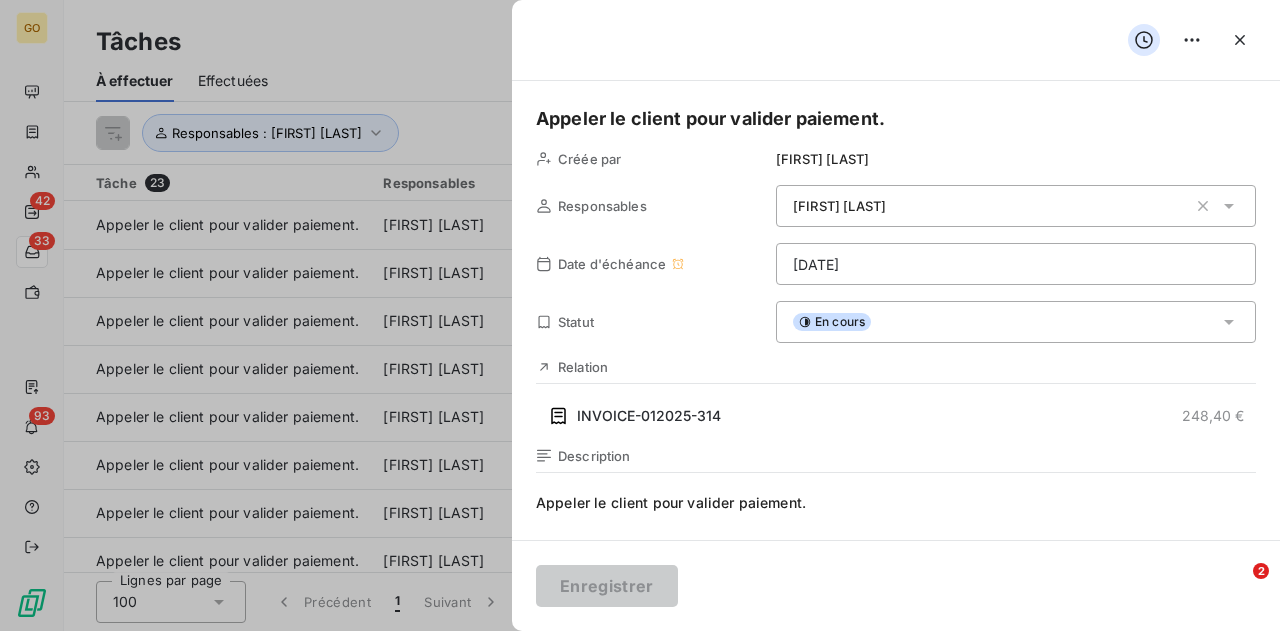 click on "En cours" at bounding box center [832, 322] 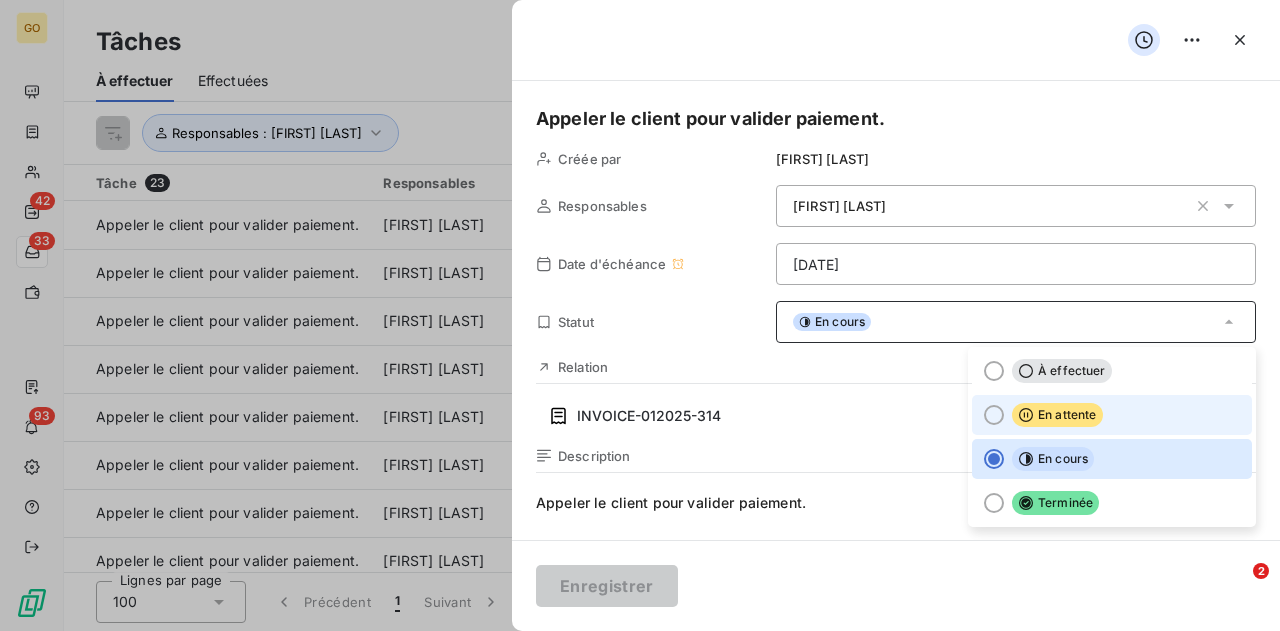 click at bounding box center (994, 415) 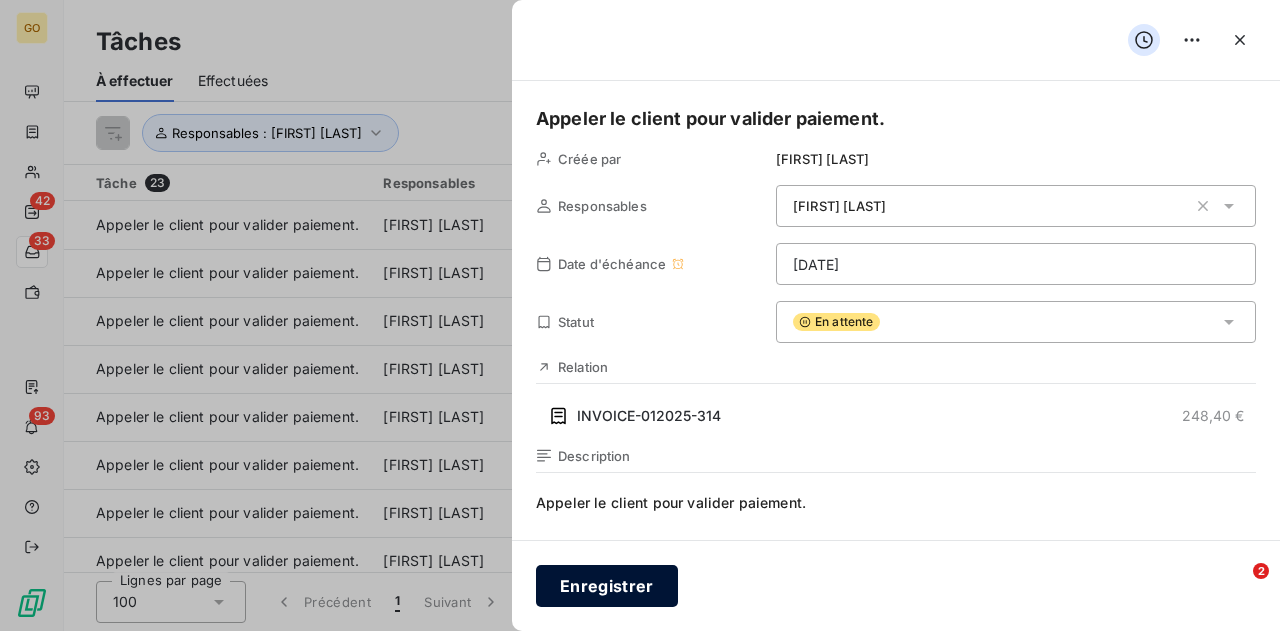 click on "Enregistrer" at bounding box center (607, 586) 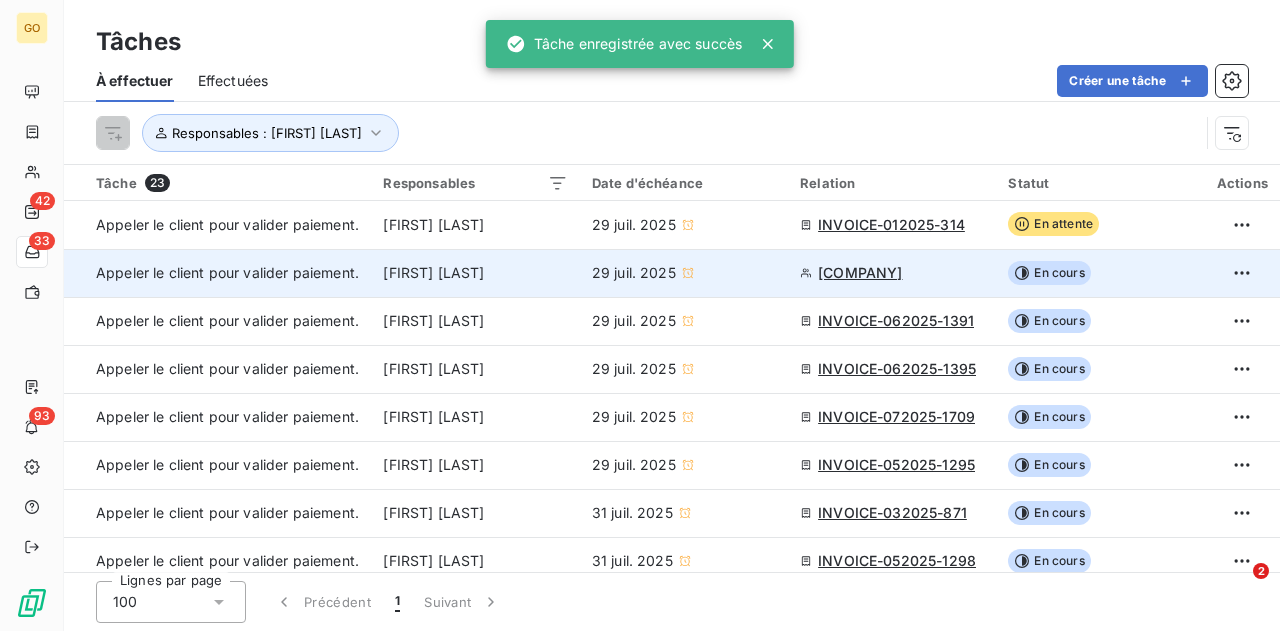 click on "[COMPANY]" at bounding box center (860, 273) 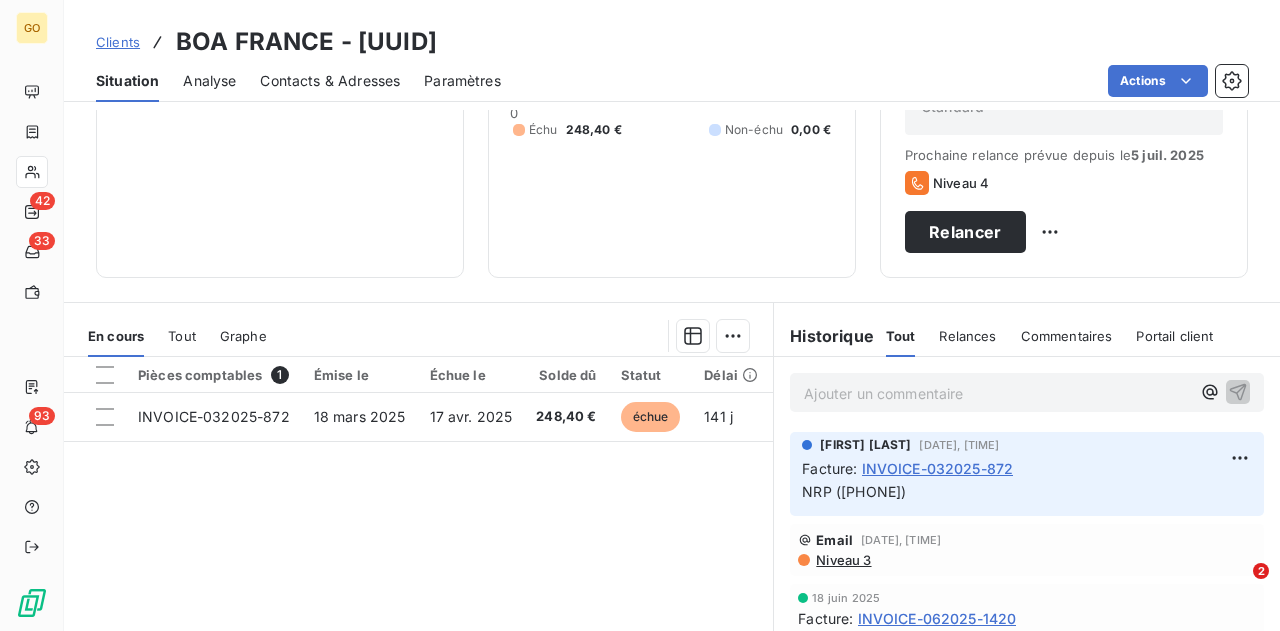 scroll, scrollTop: 300, scrollLeft: 0, axis: vertical 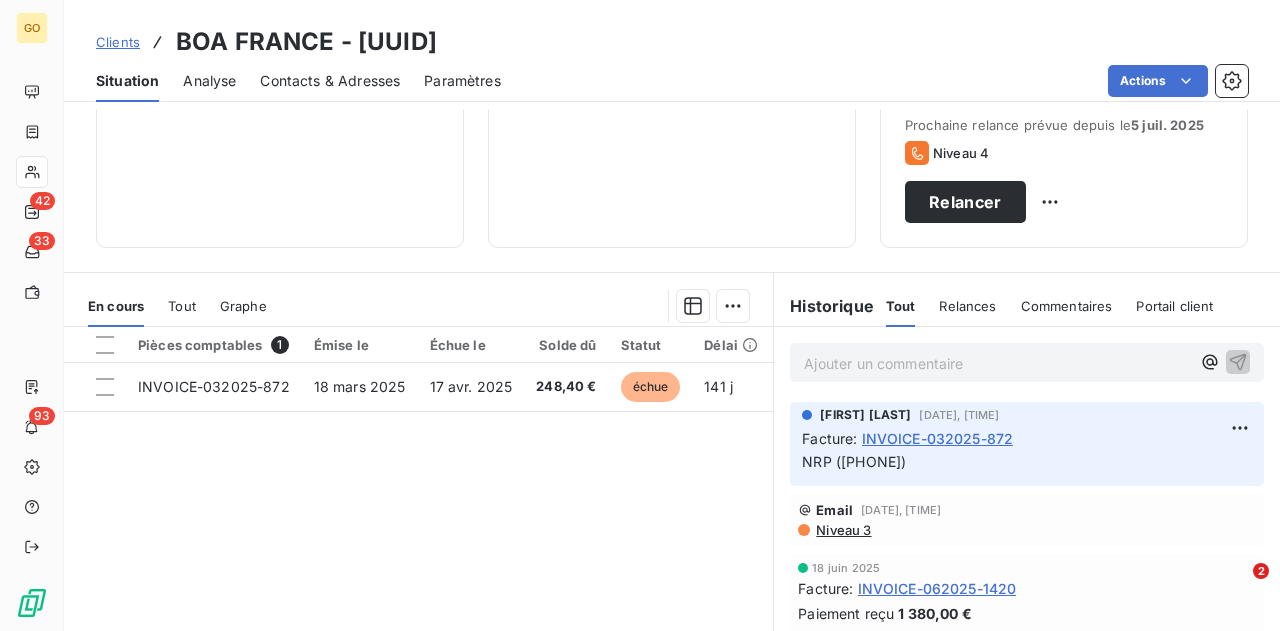 drag, startPoint x: 925, startPoint y: 460, endPoint x: 832, endPoint y: 456, distance: 93.08598 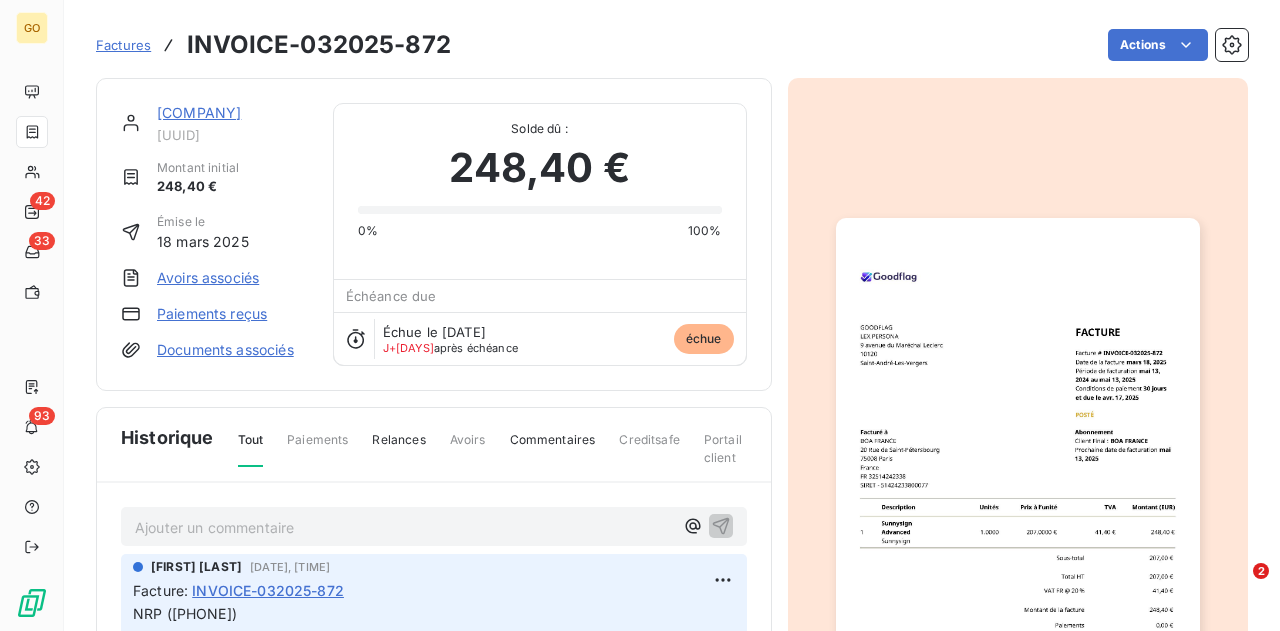 scroll, scrollTop: 2, scrollLeft: 0, axis: vertical 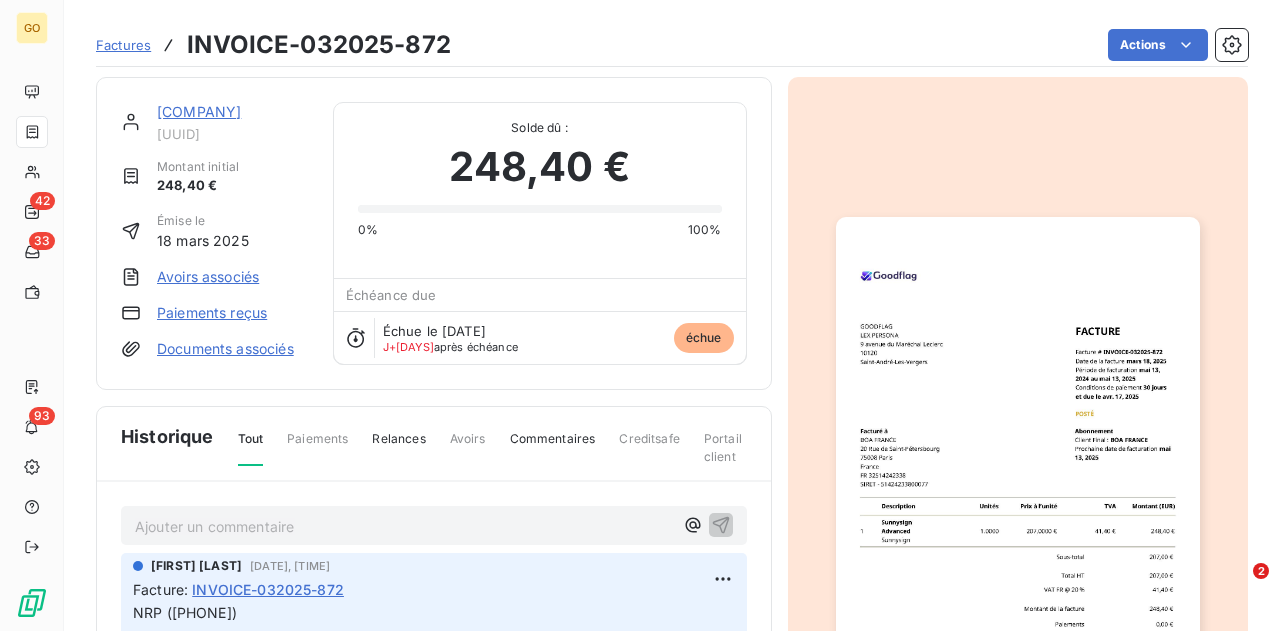 click on "Ajouter un commentaire ﻿" at bounding box center (404, 525) 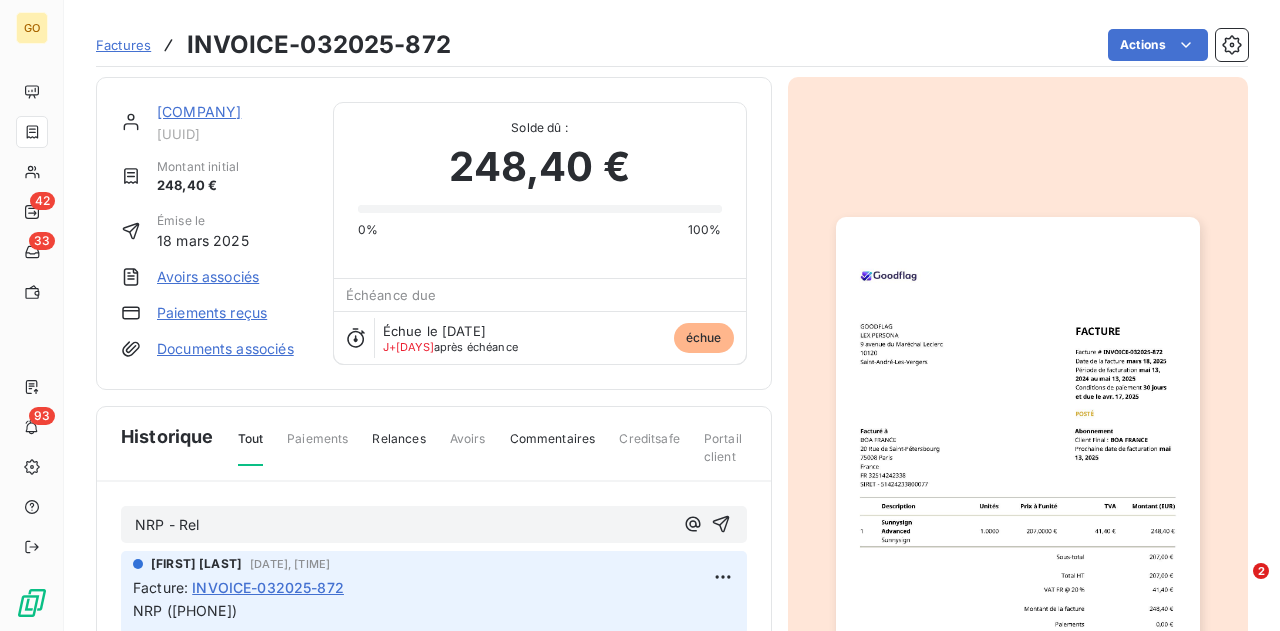 type 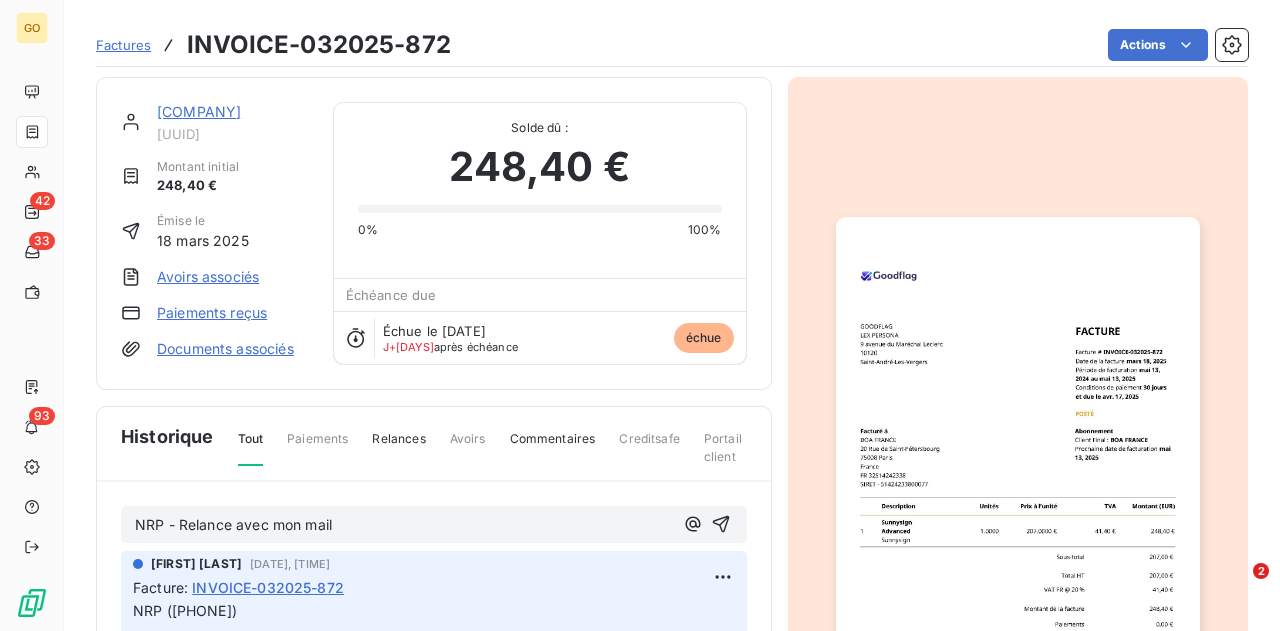 click on "NRP - Relance avec mon mail" at bounding box center [404, 525] 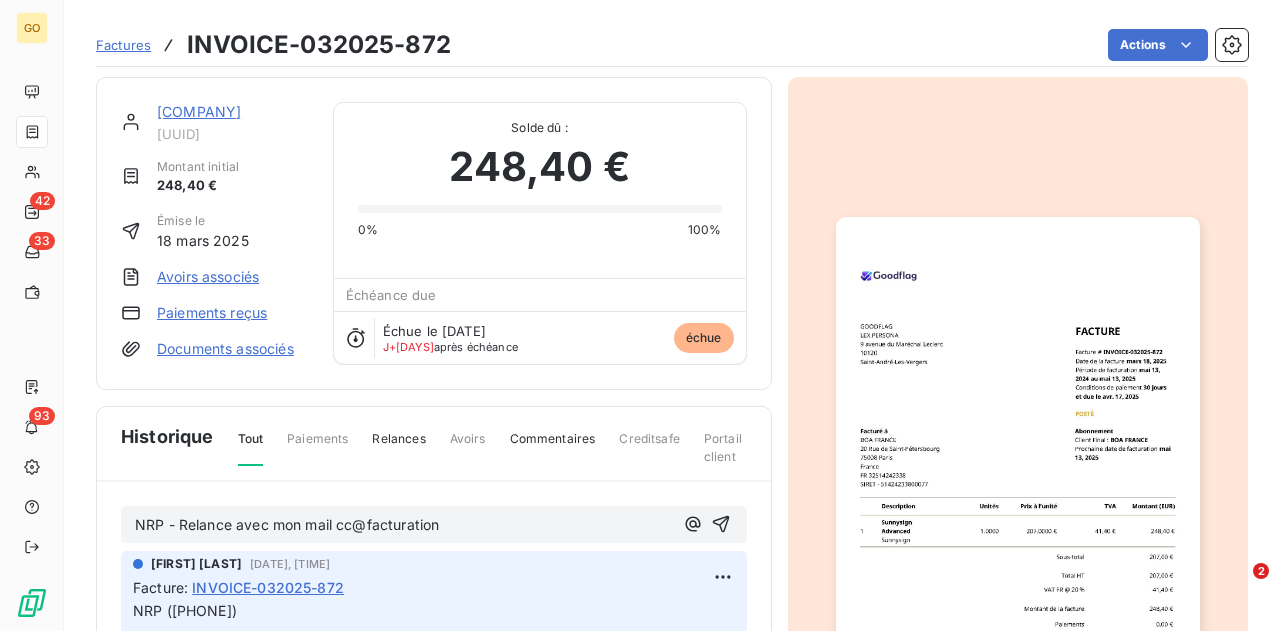 click on "[FIRST] [LAST] [DATE], [TIME]" at bounding box center (434, 564) 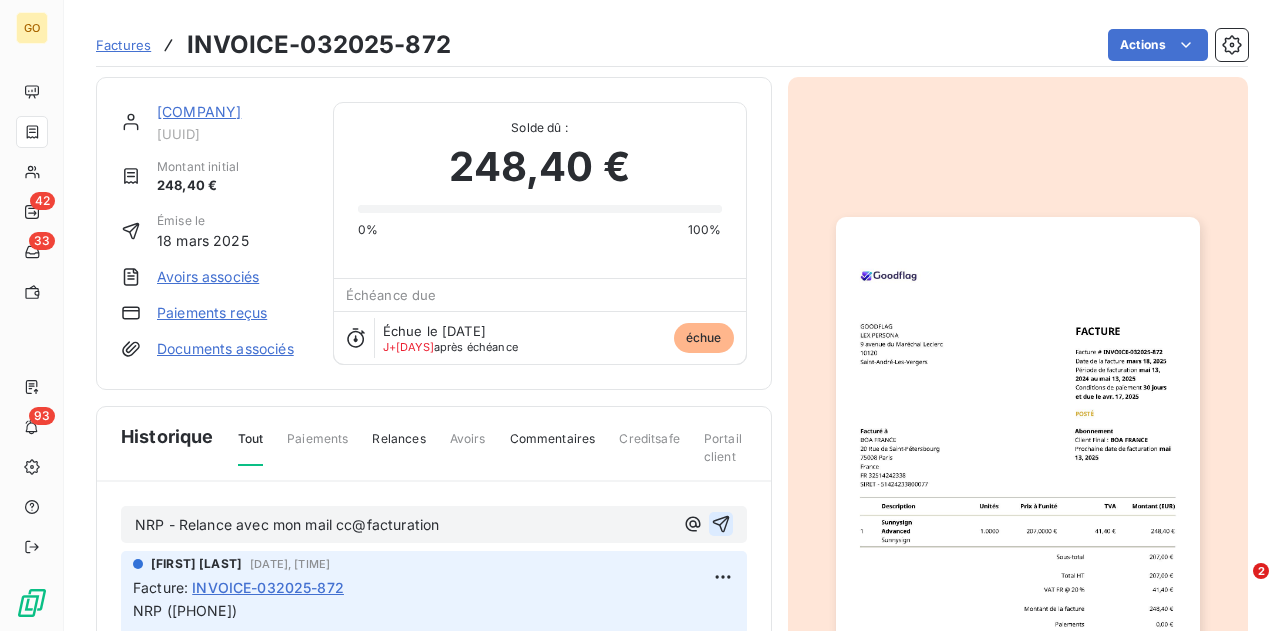 click 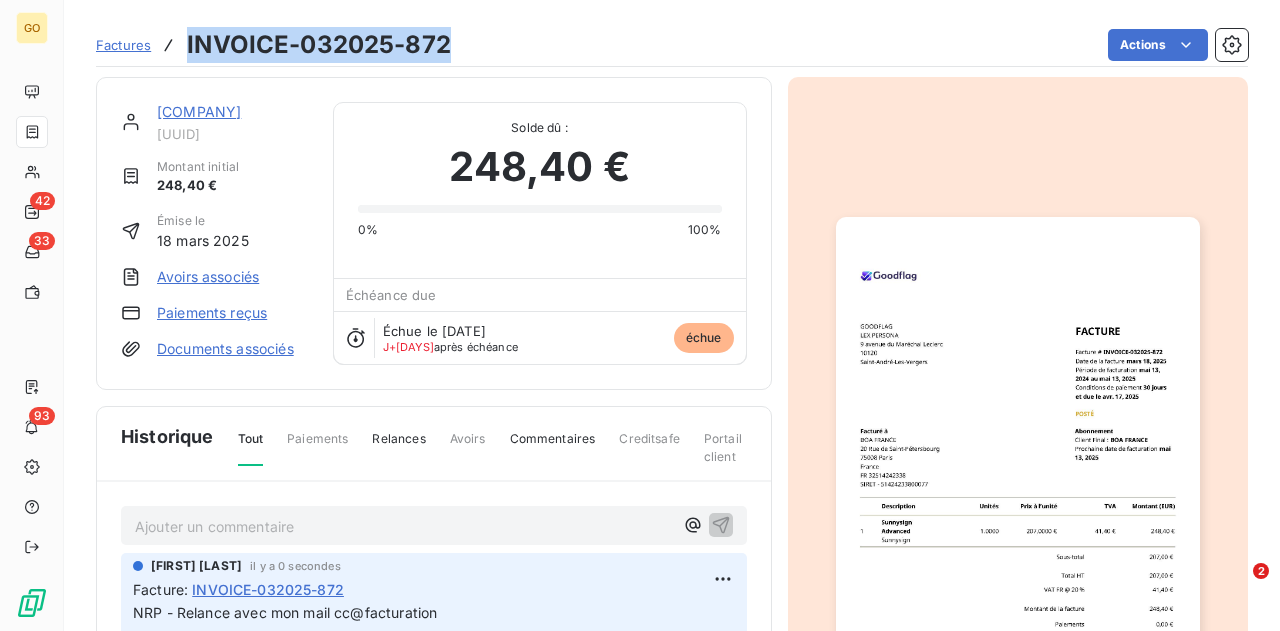drag, startPoint x: 432, startPoint y: 51, endPoint x: 187, endPoint y: 49, distance: 245.00816 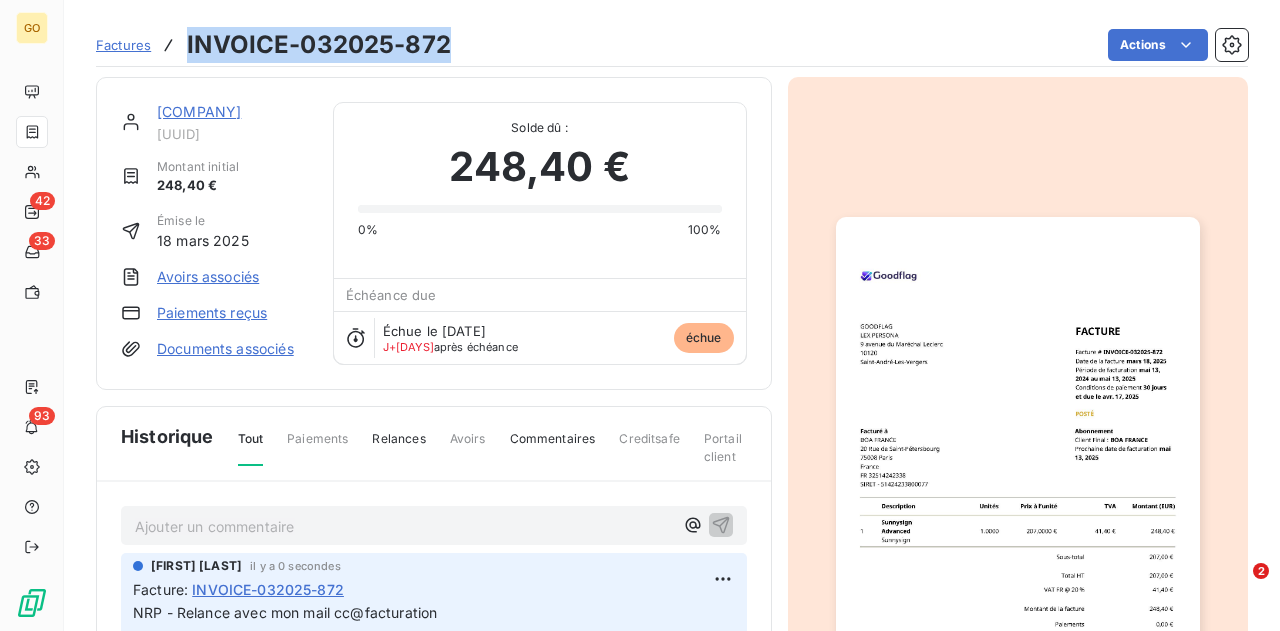 click on "INVOICE-032025-872" at bounding box center [319, 45] 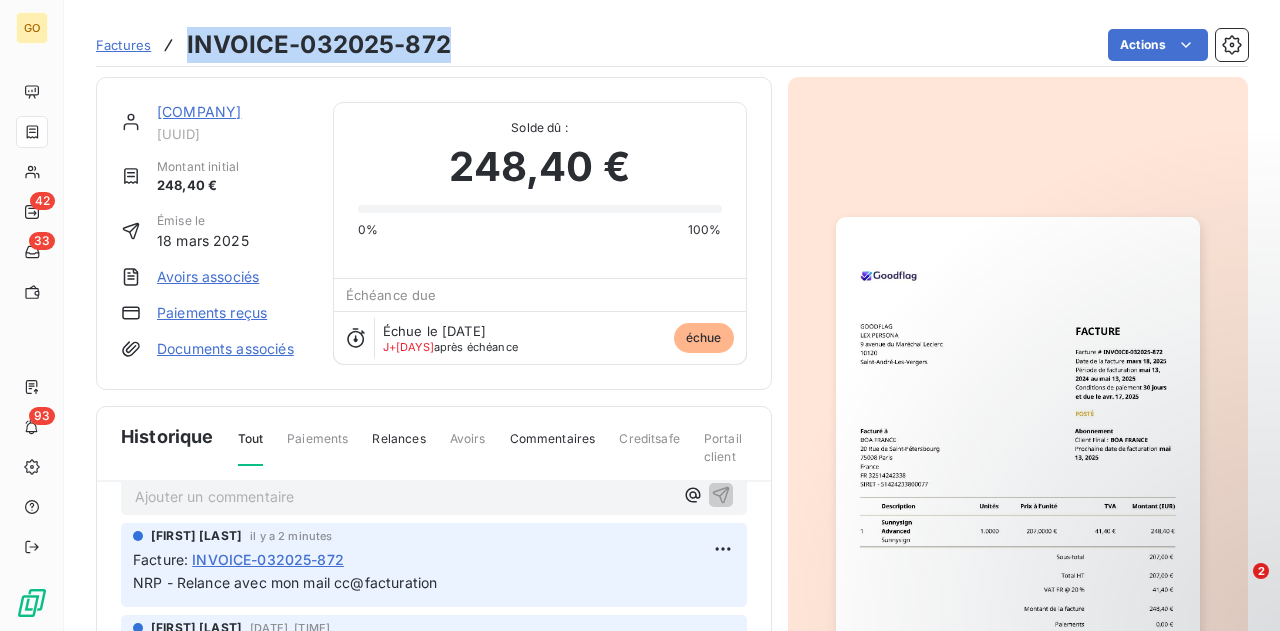 scroll, scrollTop: 0, scrollLeft: 0, axis: both 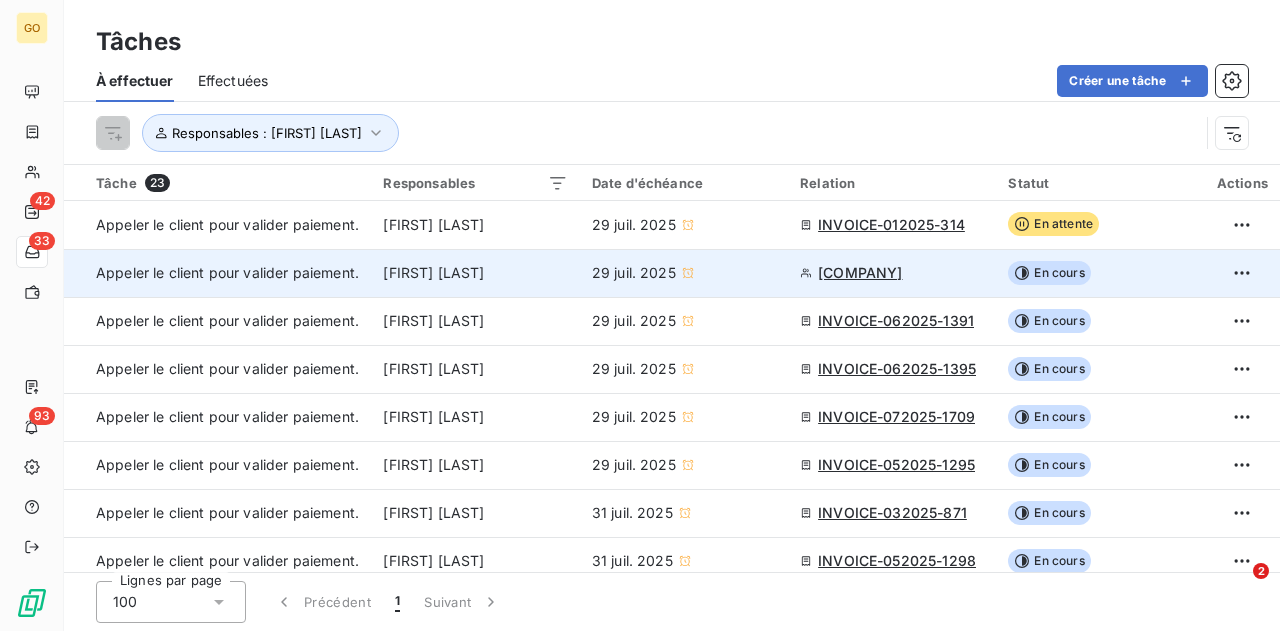 click on "En cours" at bounding box center (1049, 273) 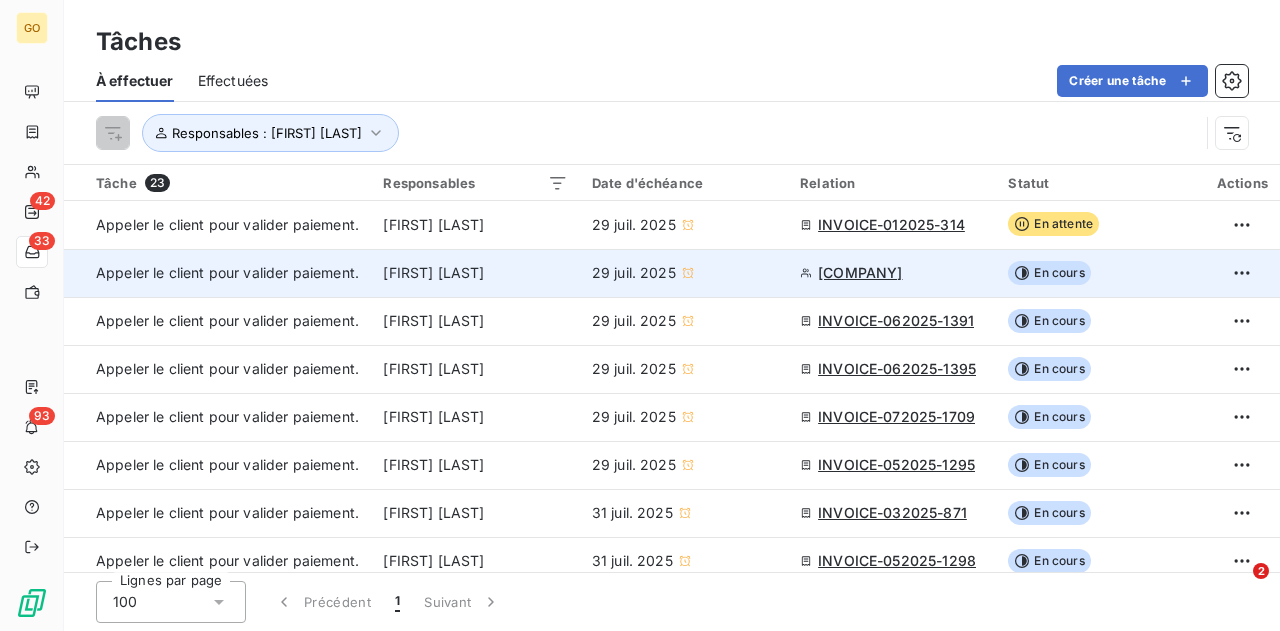 type on "[DATE]" 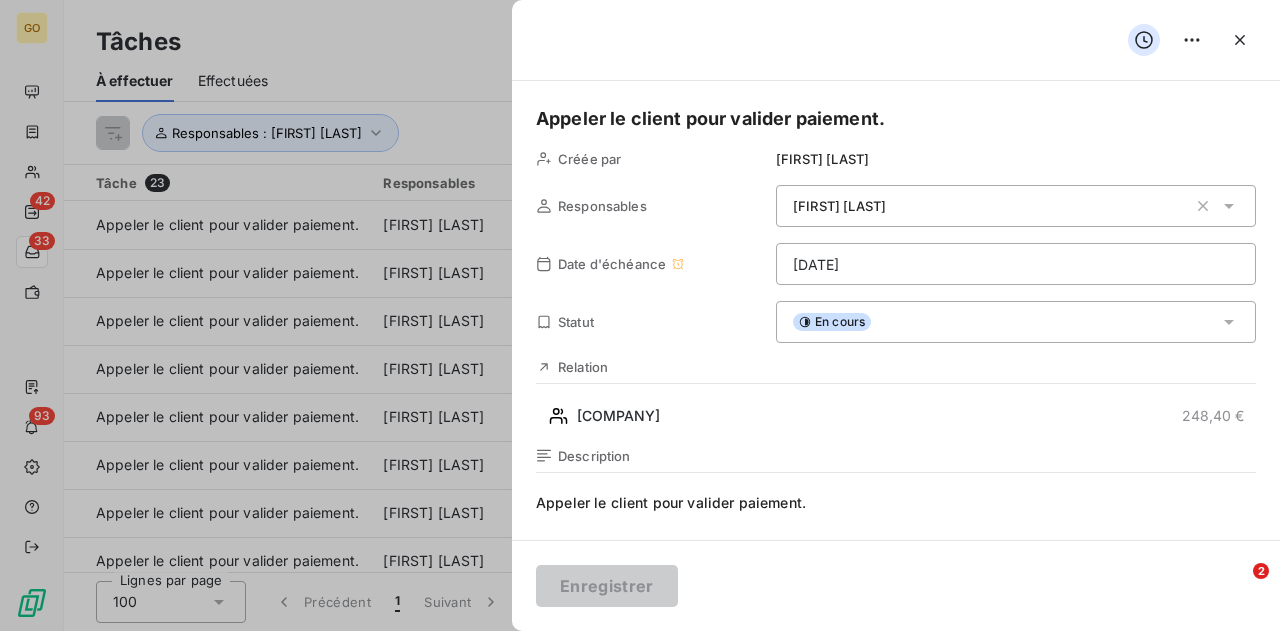 click on "En cours" at bounding box center [832, 322] 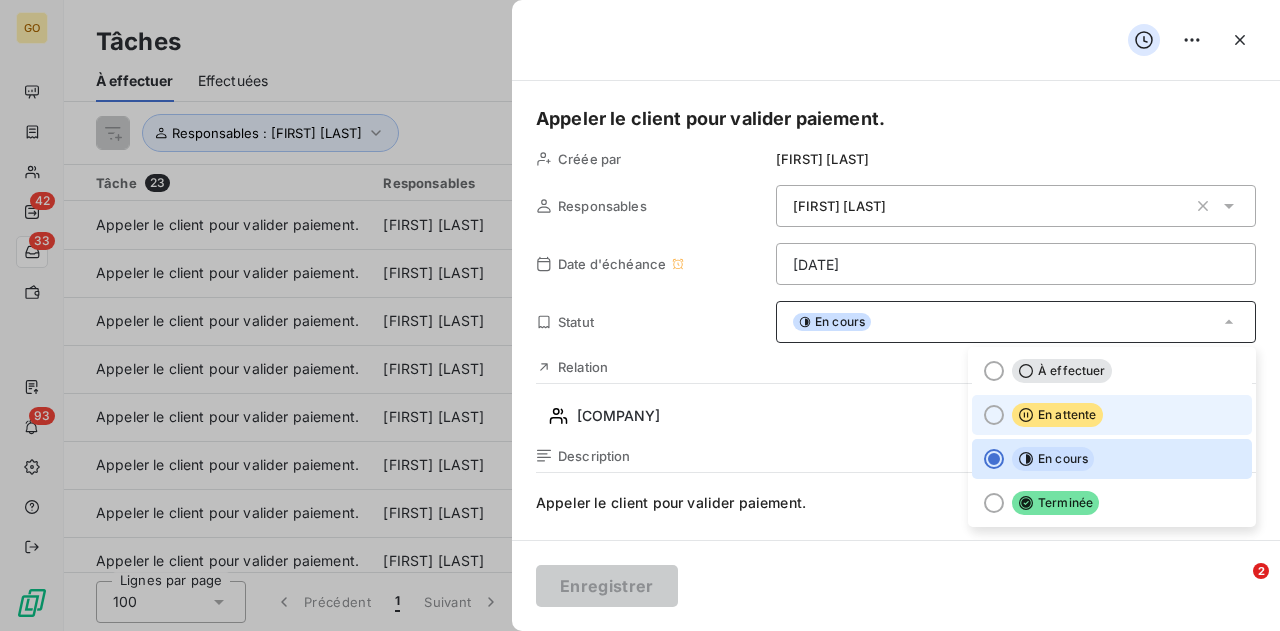 click at bounding box center (994, 415) 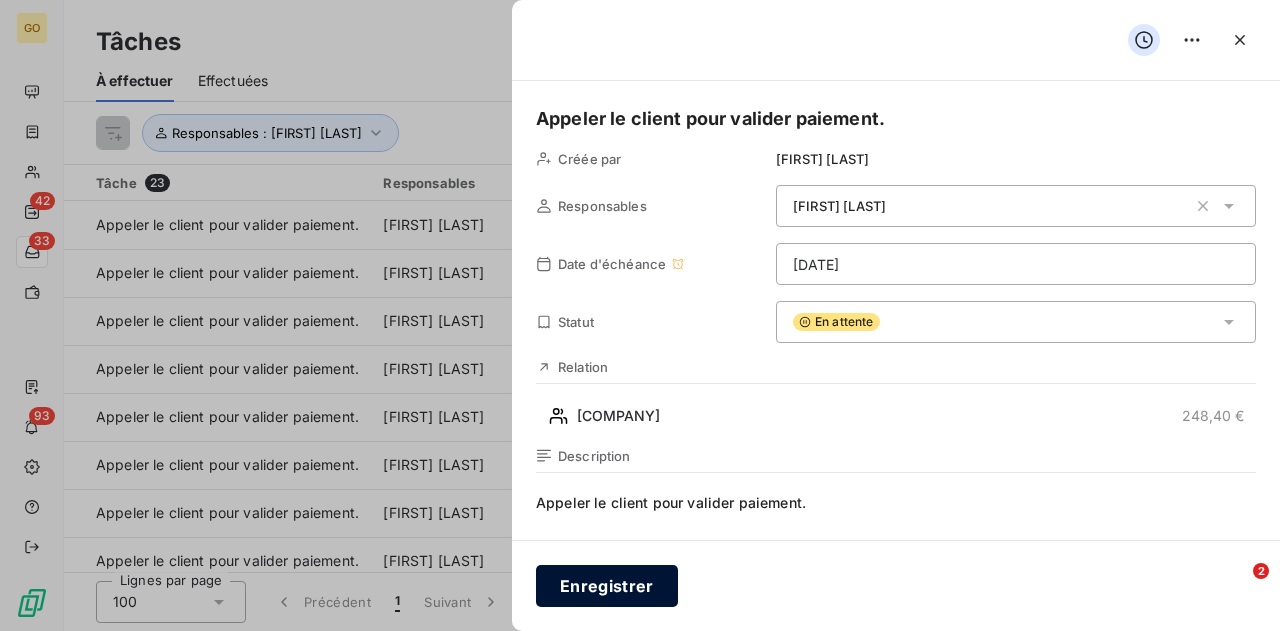 click on "Enregistrer" at bounding box center [607, 586] 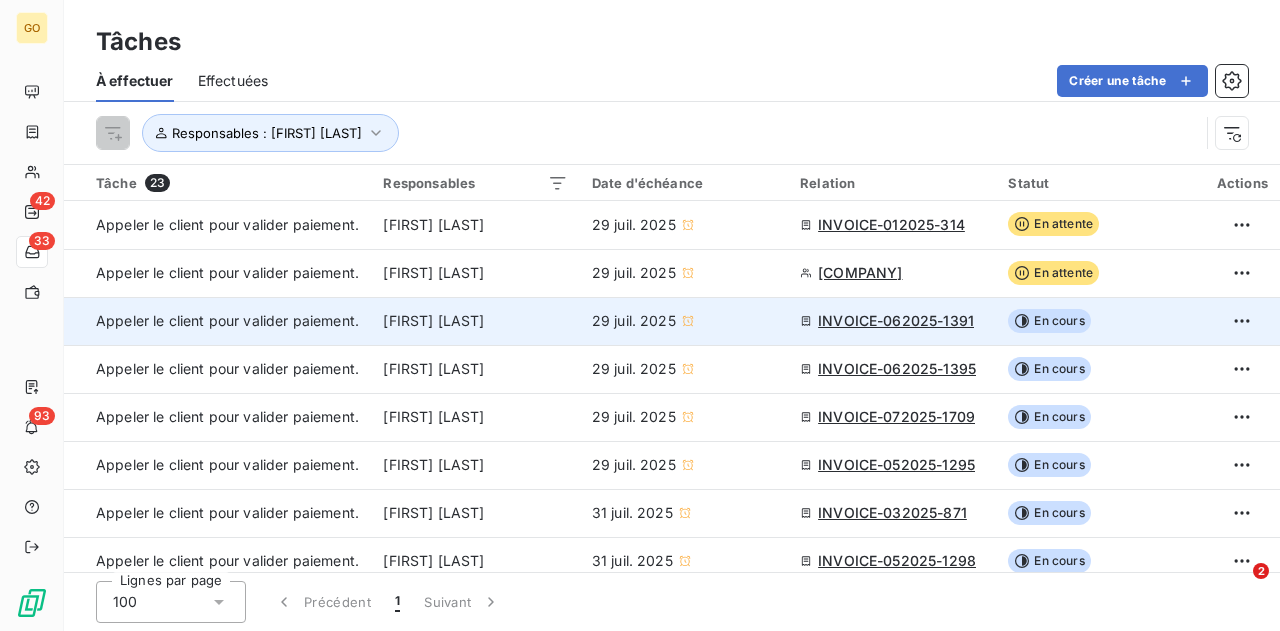 click on "INVOICE-062025-1391" at bounding box center [896, 321] 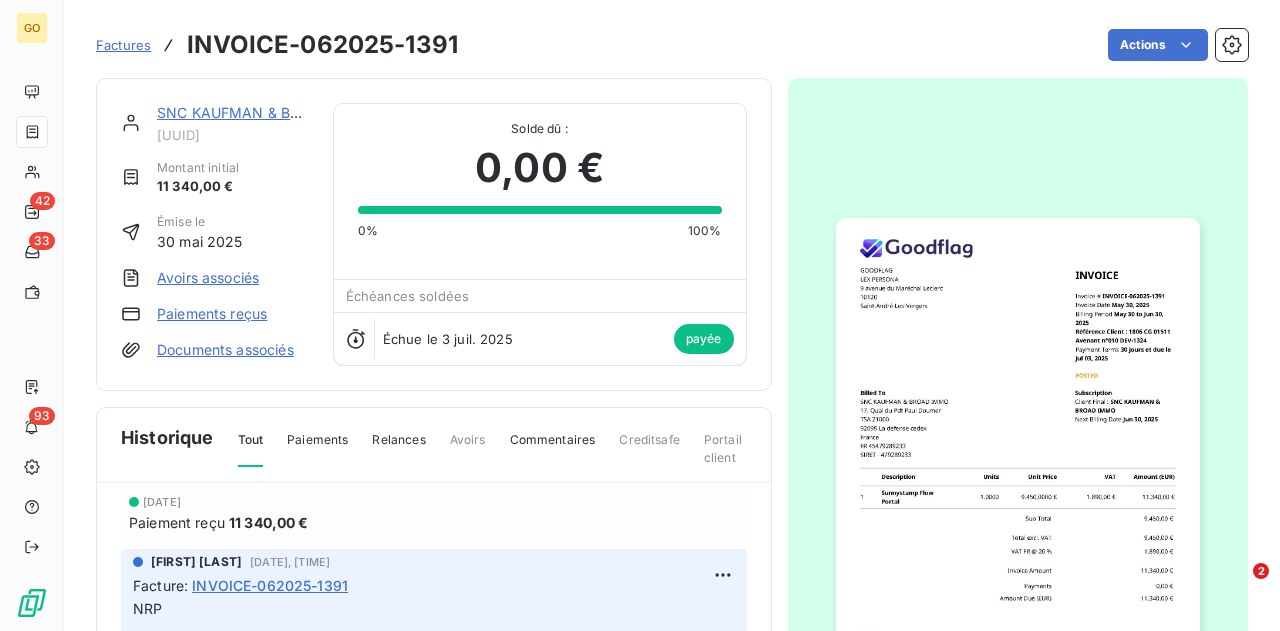 scroll, scrollTop: 94, scrollLeft: 0, axis: vertical 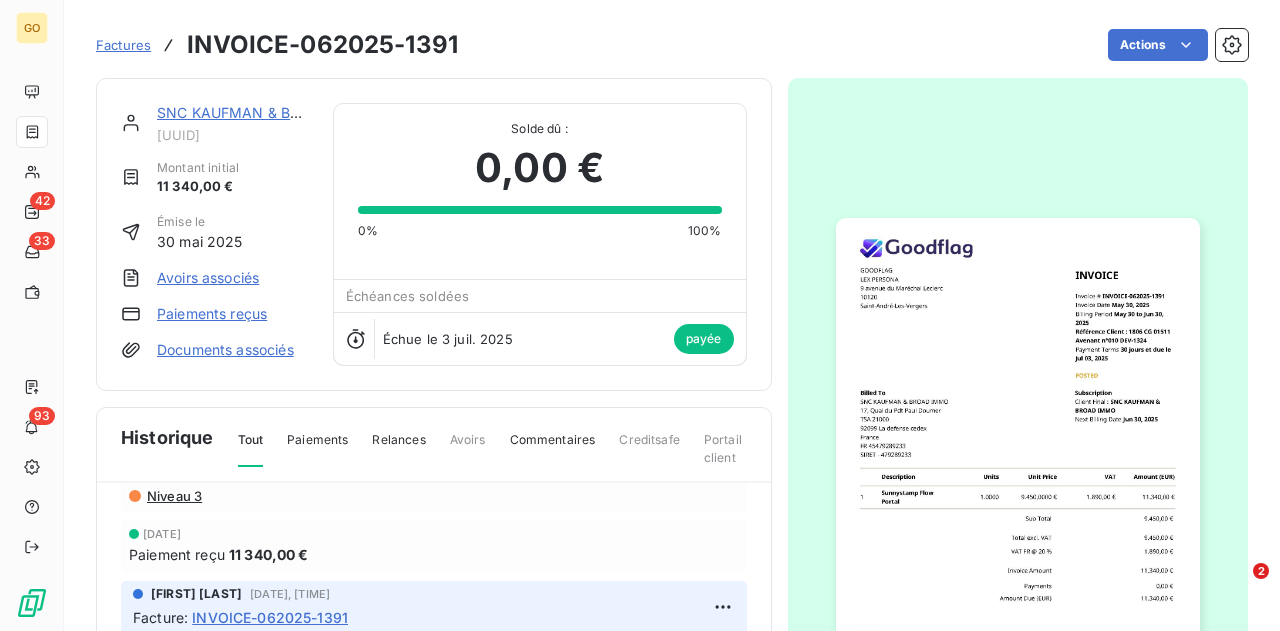 click at bounding box center (1018, 475) 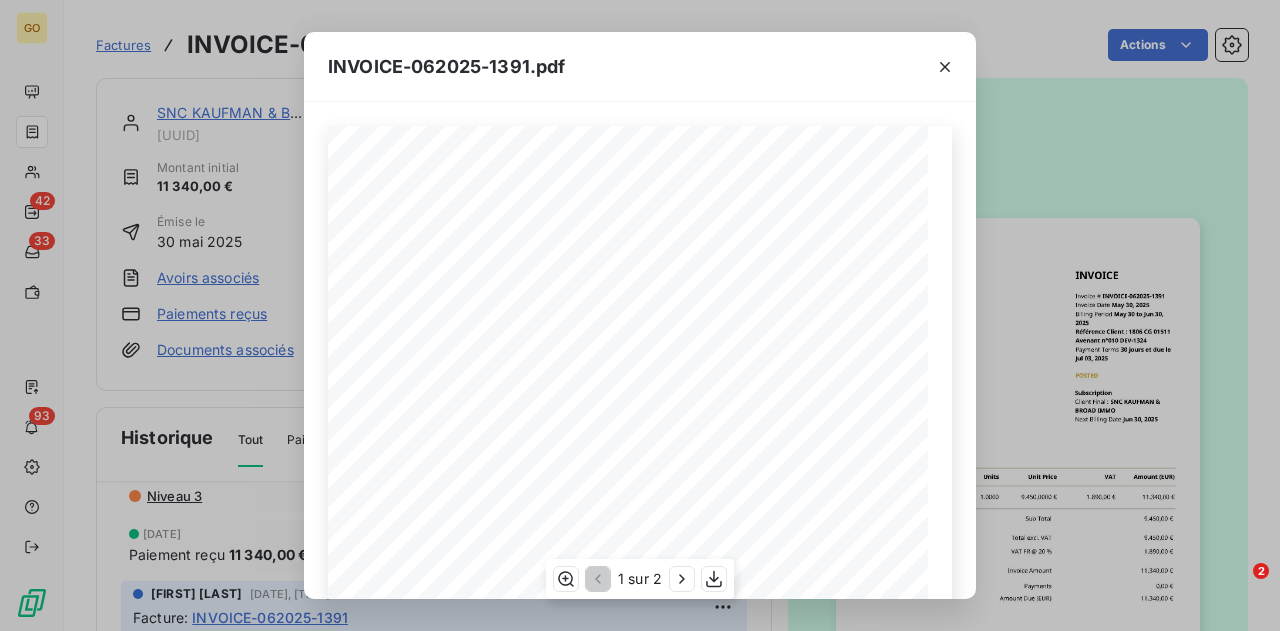 scroll, scrollTop: 100, scrollLeft: 0, axis: vertical 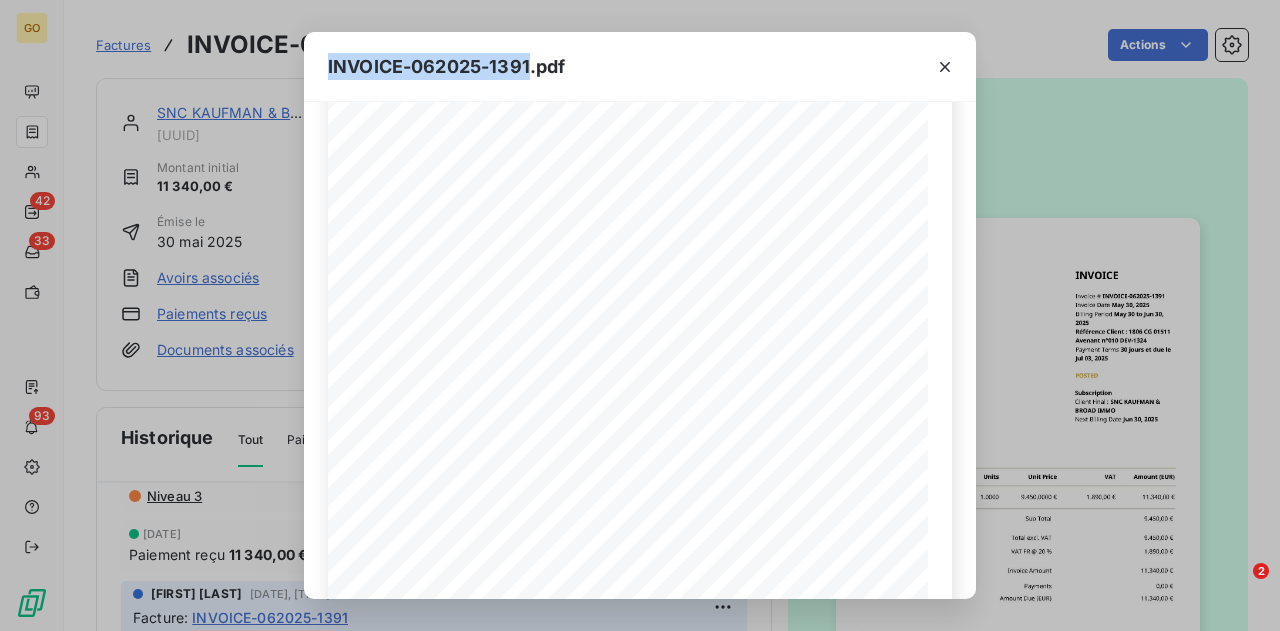 drag, startPoint x: 530, startPoint y: 63, endPoint x: 330, endPoint y: 59, distance: 200.04 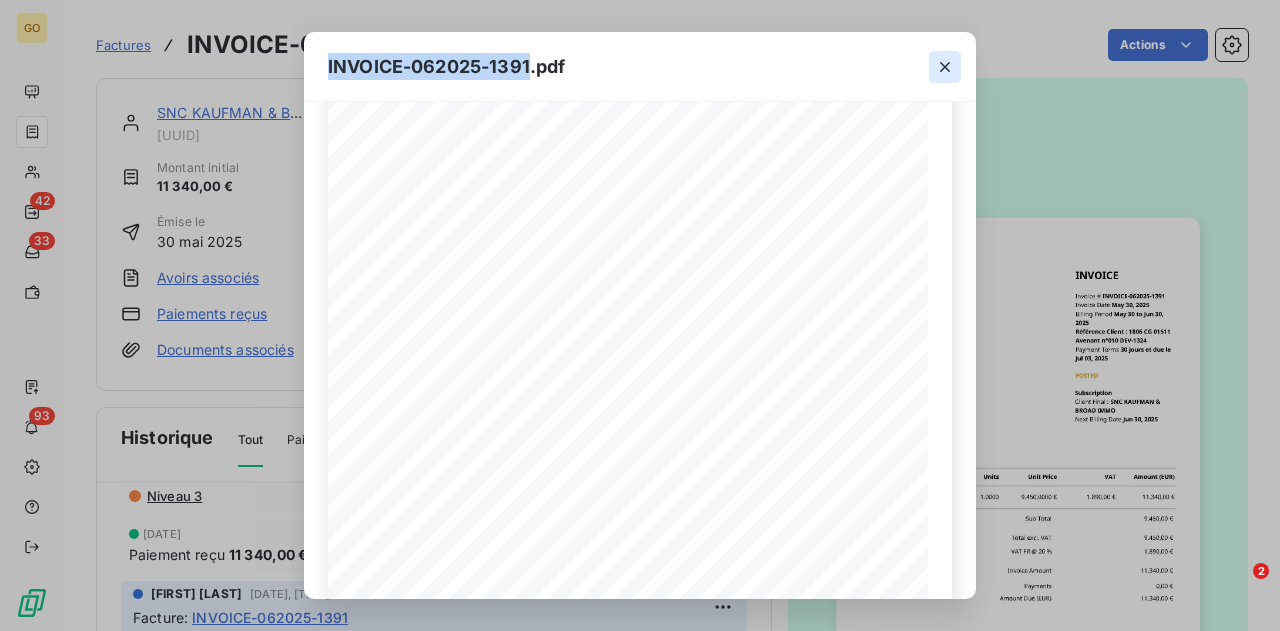 click 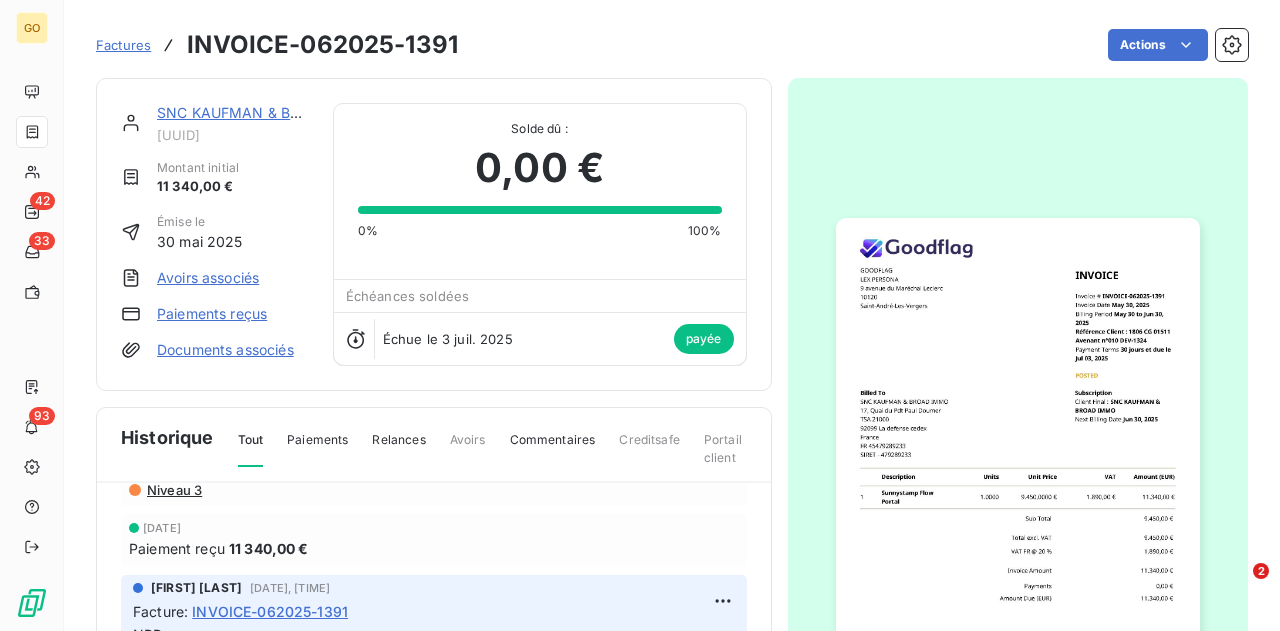 scroll, scrollTop: 0, scrollLeft: 0, axis: both 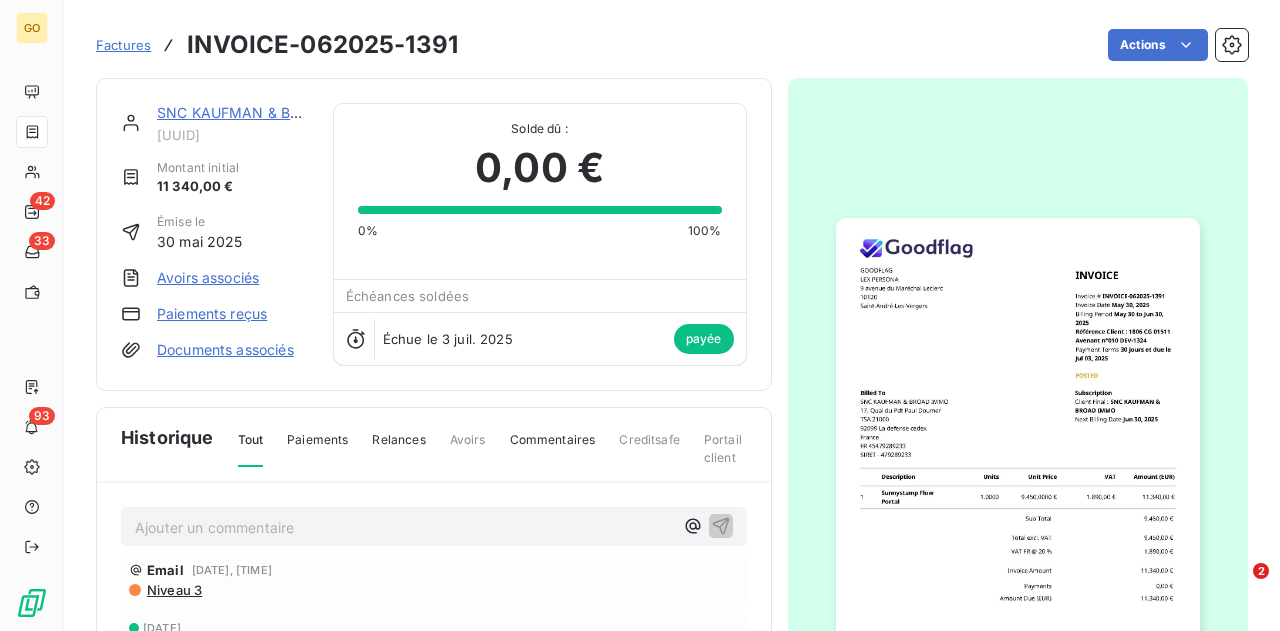 click on "Ajouter un commentaire ﻿" at bounding box center [404, 527] 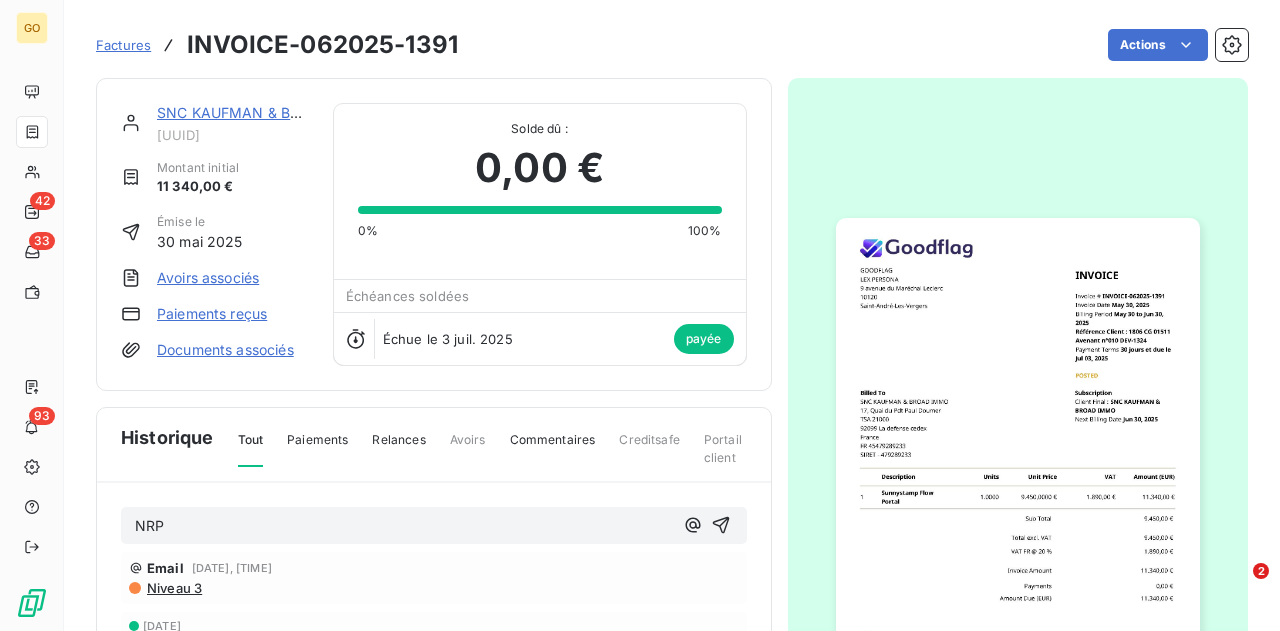 click on "NRP" at bounding box center [404, 526] 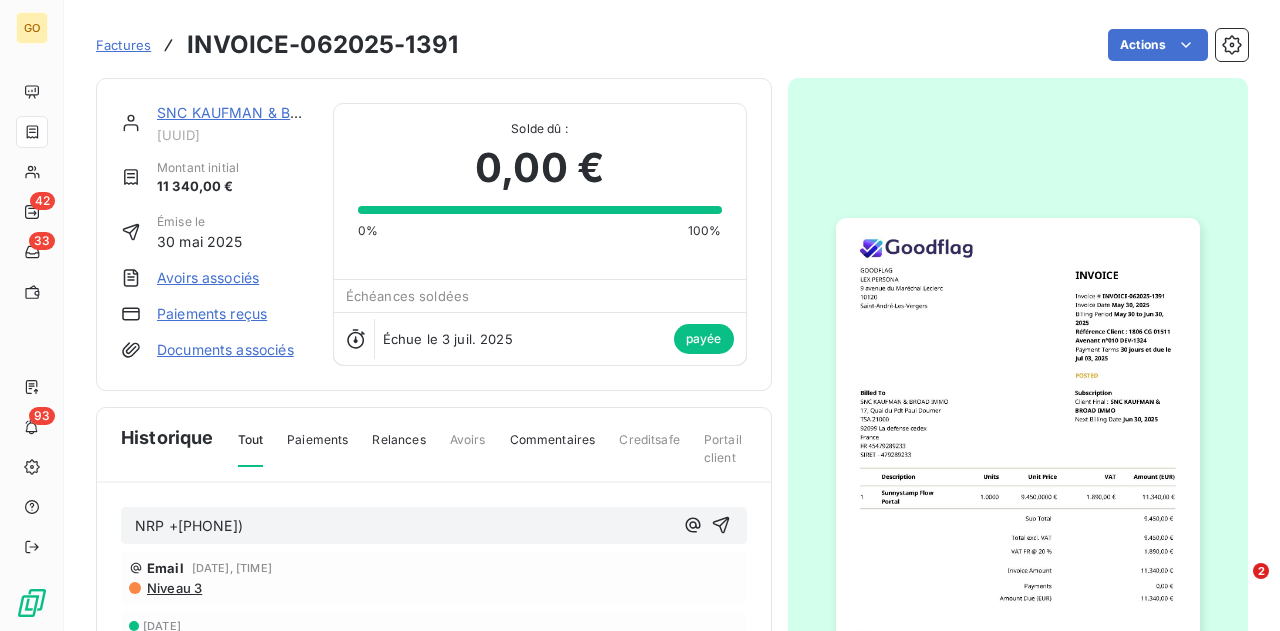 click on "NRP +[PHONE])" at bounding box center (189, 525) 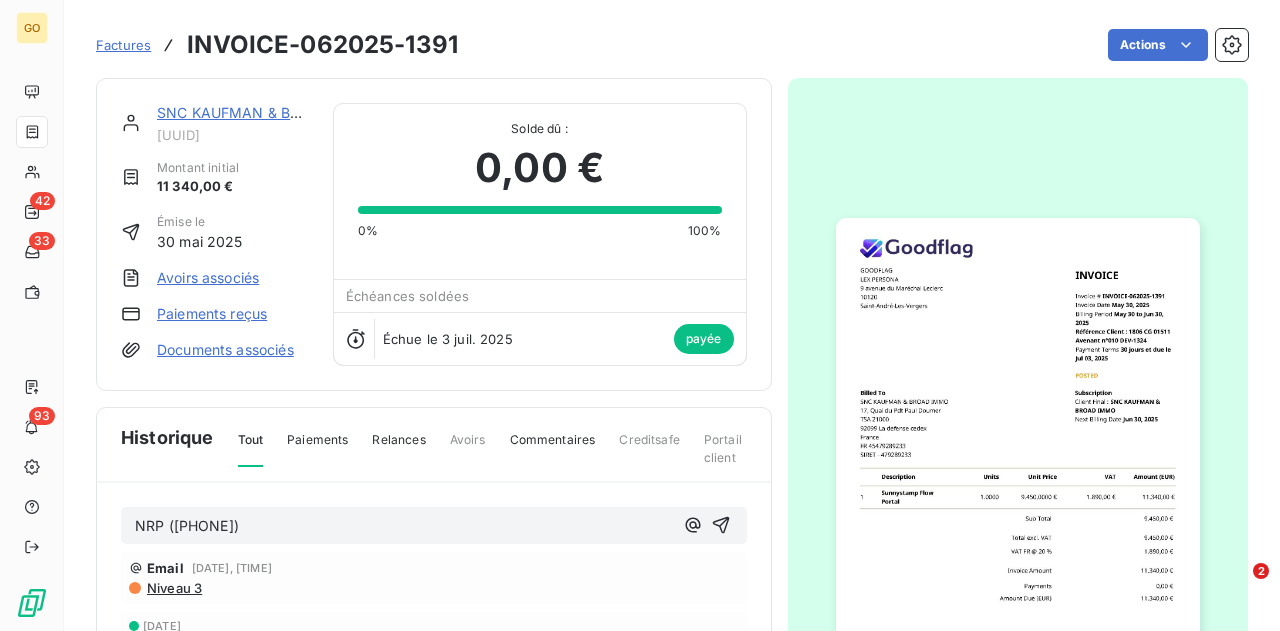 click on "NRP ([PHONE])" at bounding box center (404, 526) 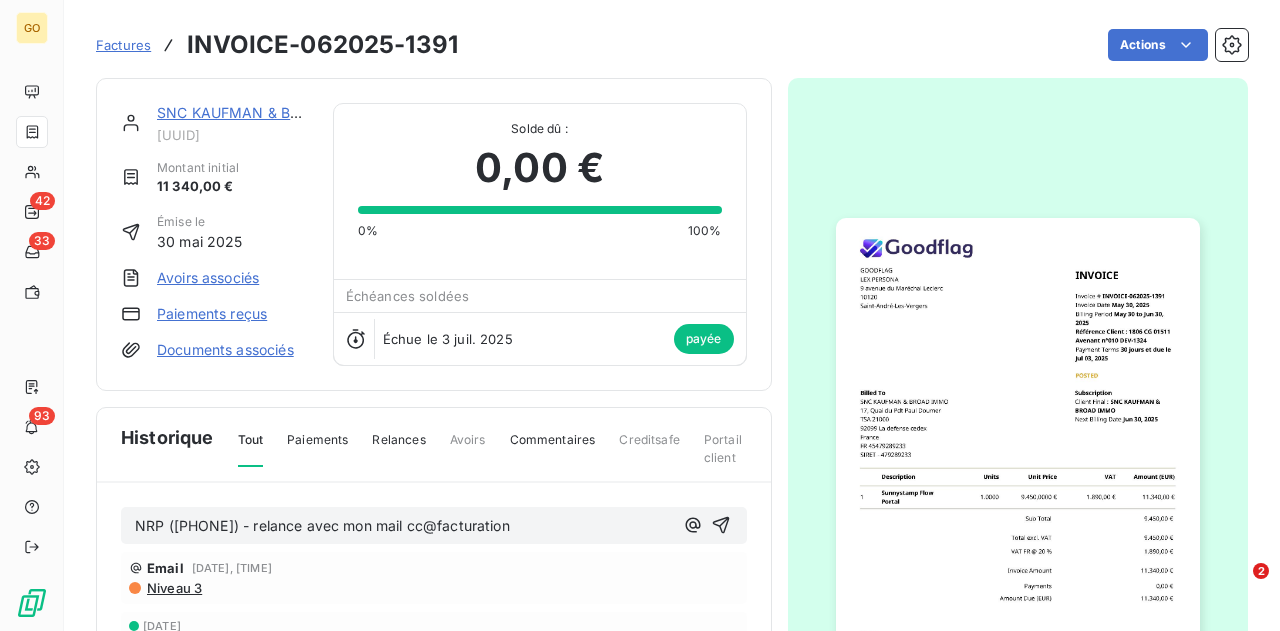 click on "Email [DATE], [TIME]" at bounding box center [434, 568] 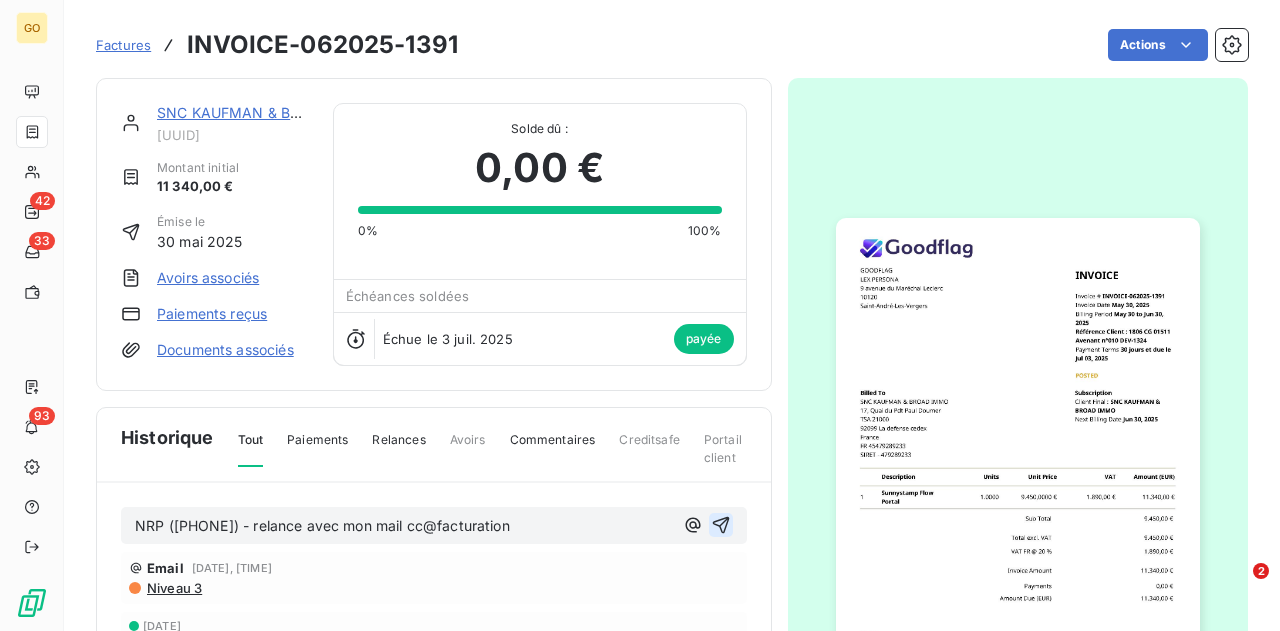 click 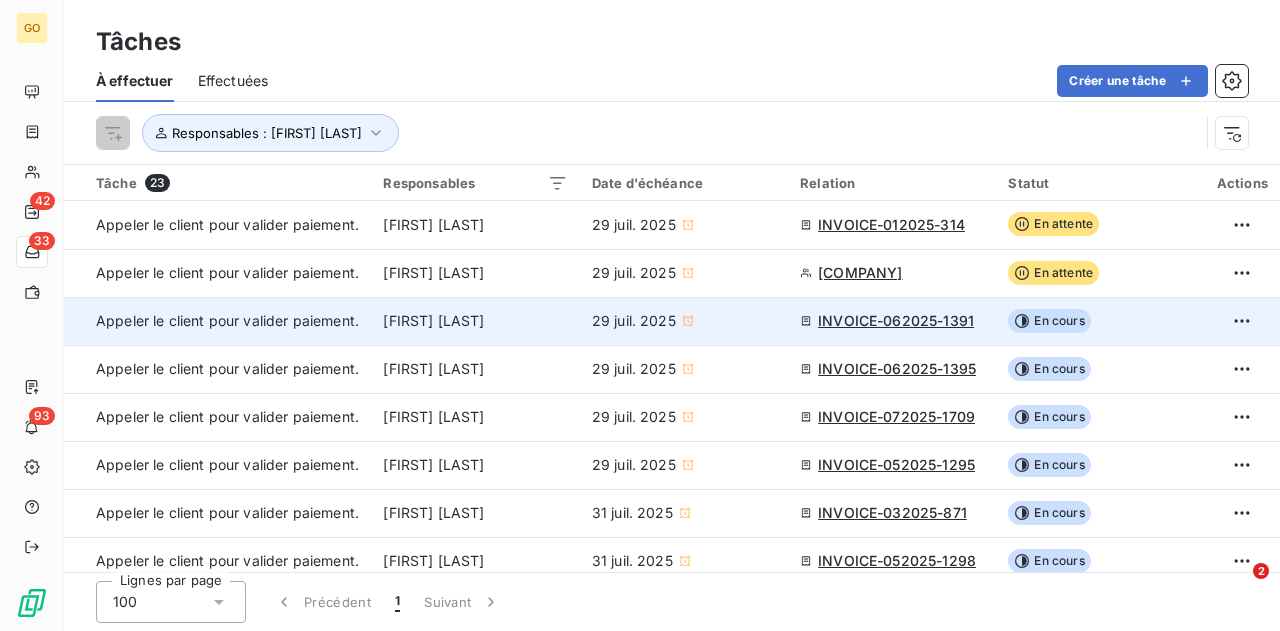 click on "En cours" at bounding box center [1049, 321] 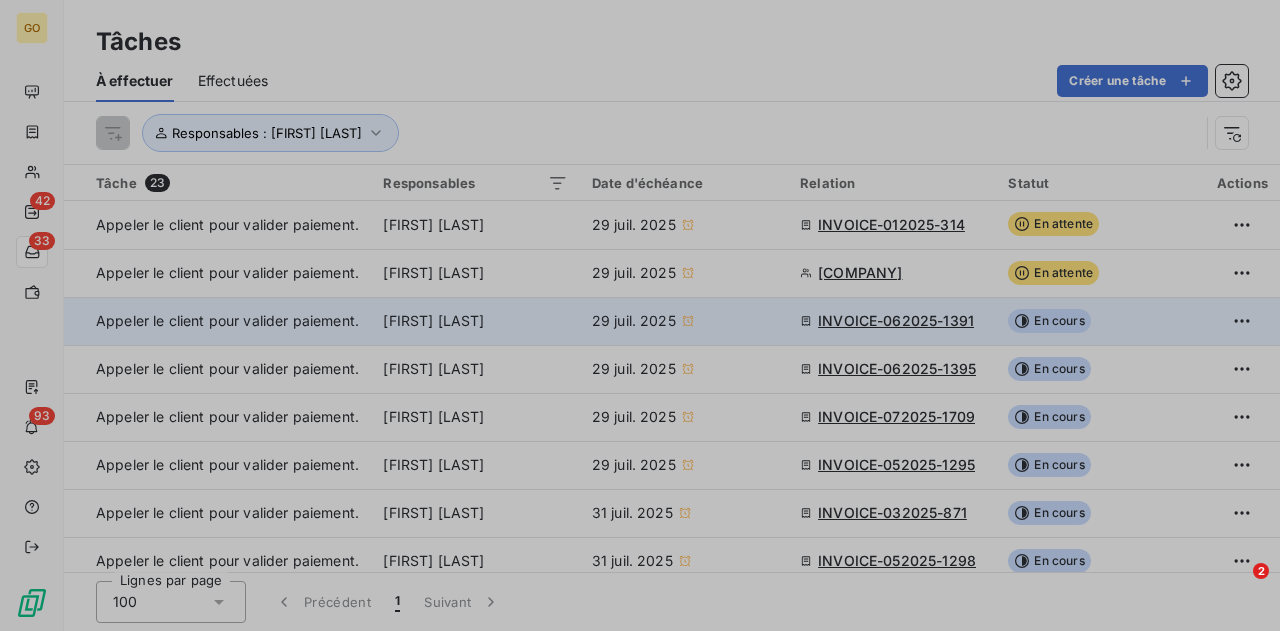type on "[DATE]" 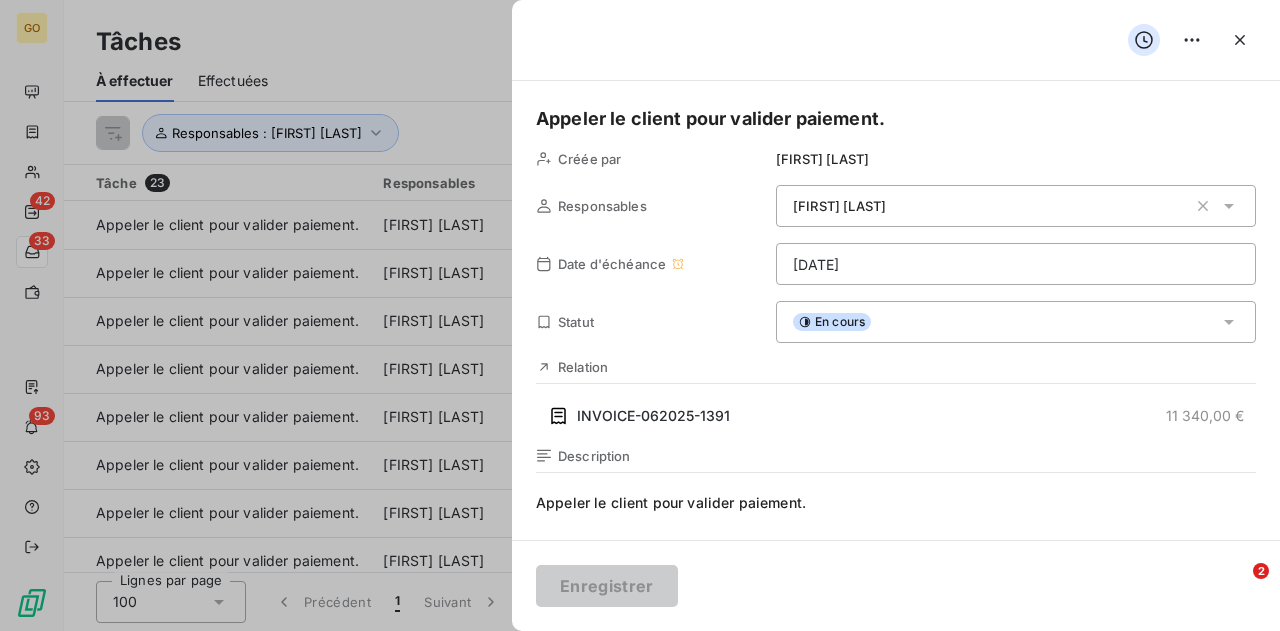 click on "En cours" at bounding box center [832, 322] 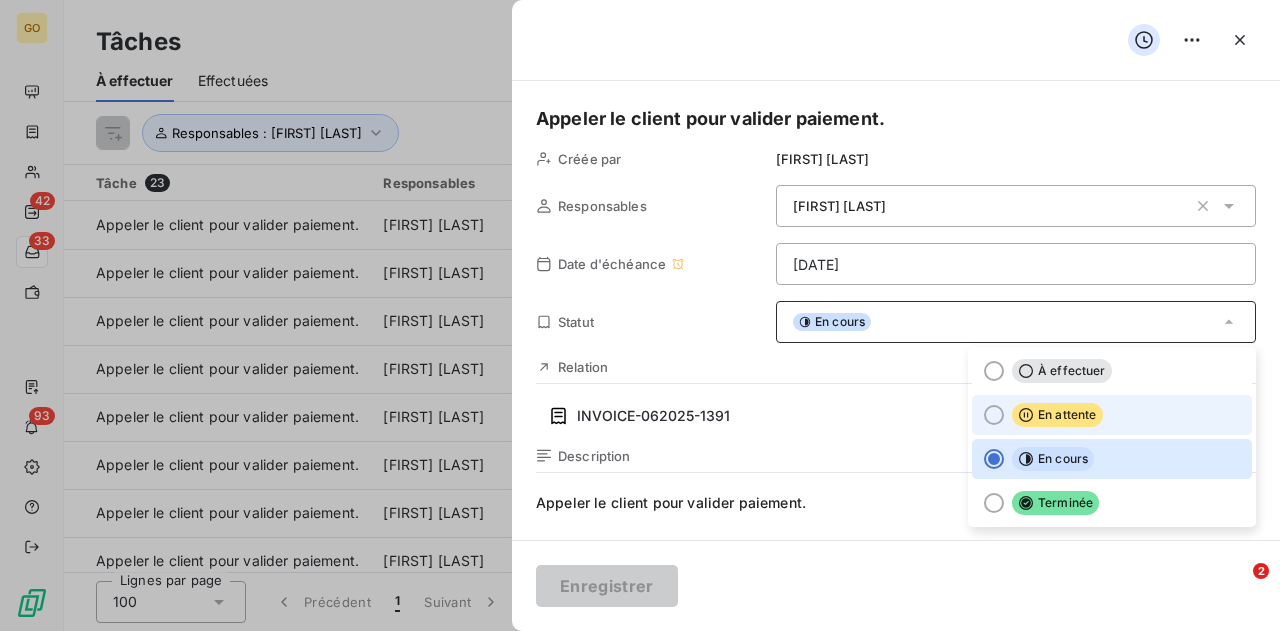 click at bounding box center (994, 415) 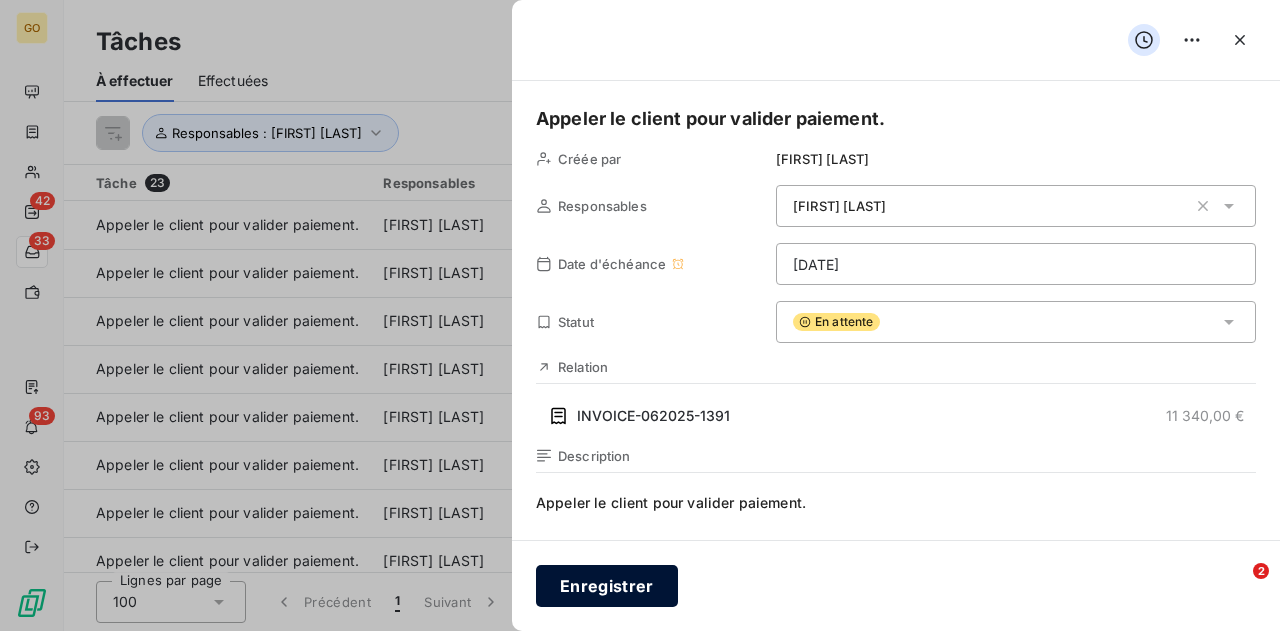 click on "Enregistrer" at bounding box center (607, 586) 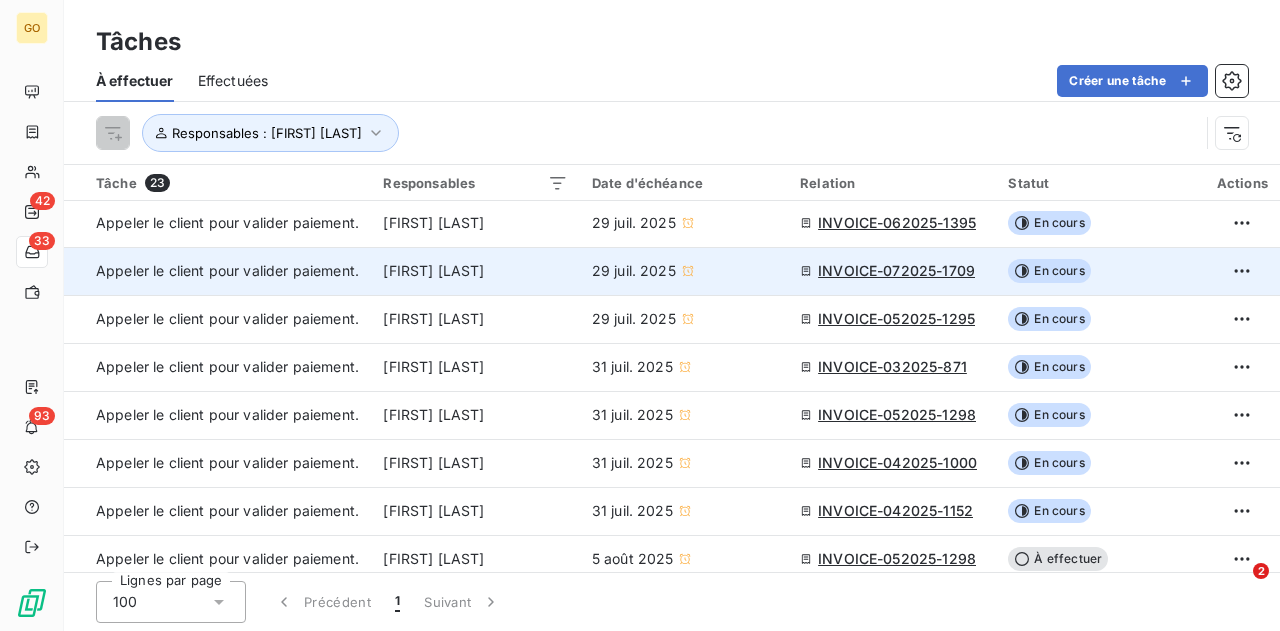 scroll, scrollTop: 0, scrollLeft: 0, axis: both 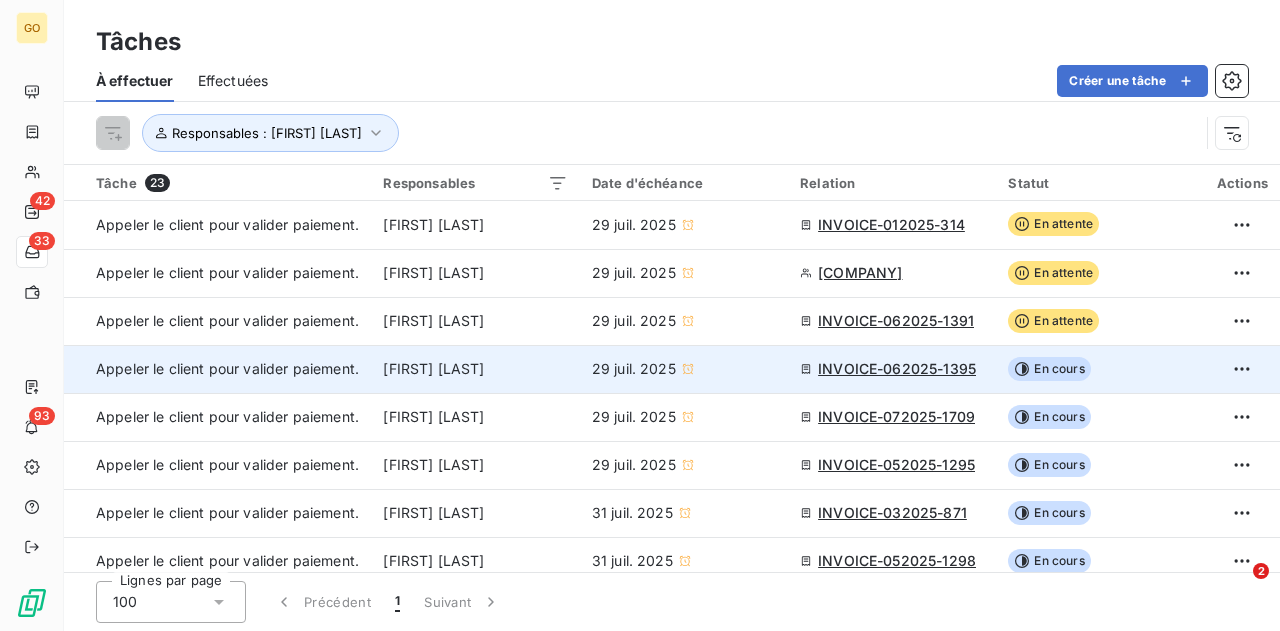 click on "INVOICE-062025-1395" at bounding box center (897, 369) 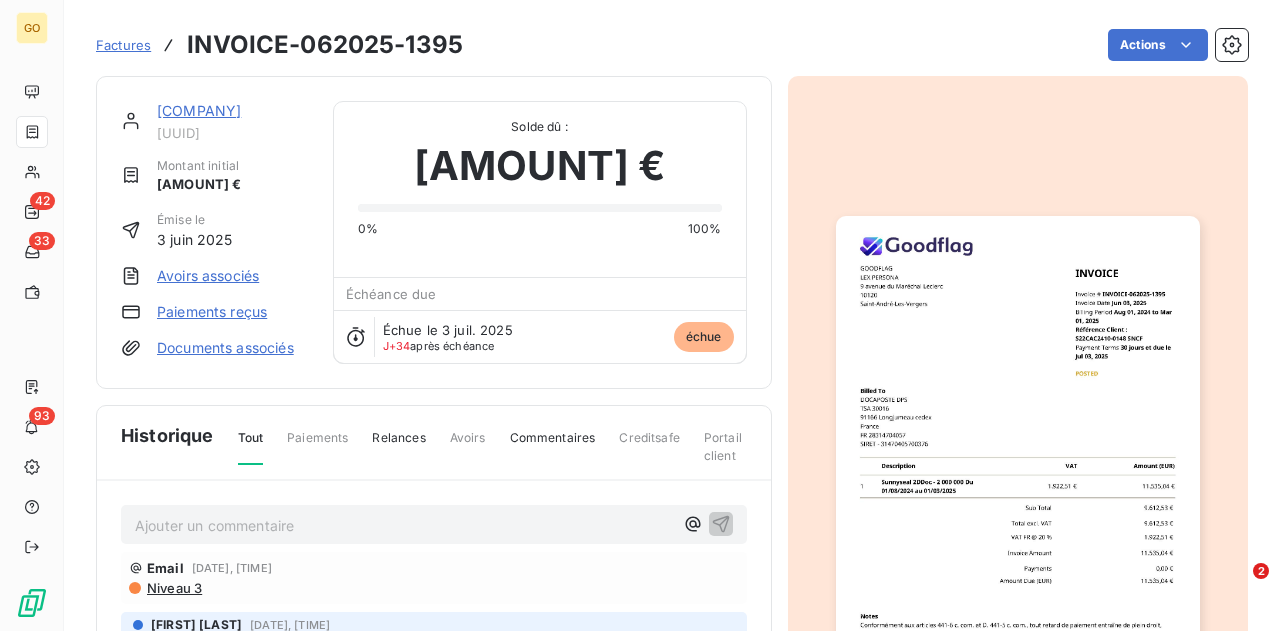 scroll, scrollTop: 0, scrollLeft: 0, axis: both 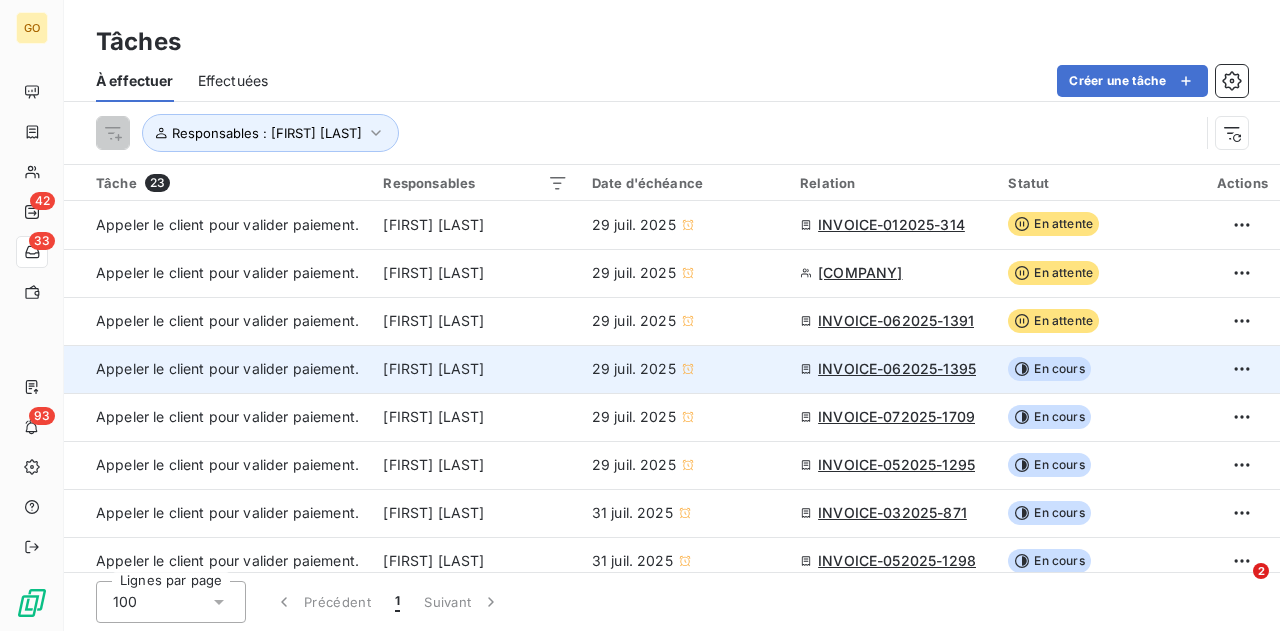 click on "En cours" at bounding box center (1049, 369) 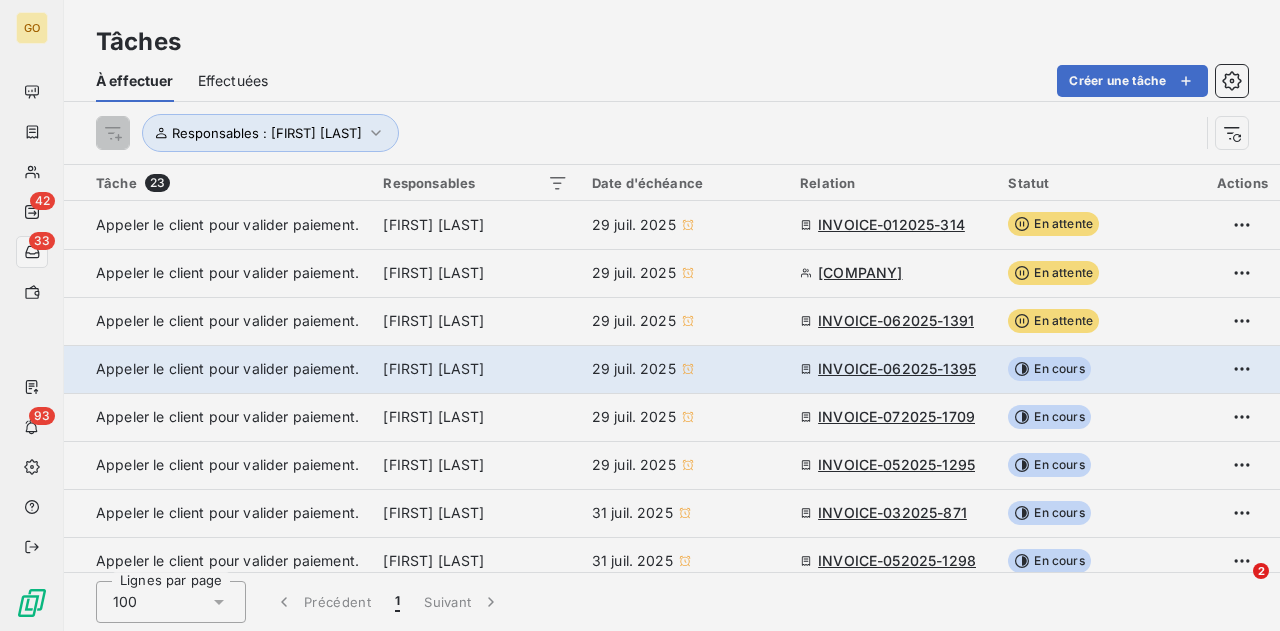 type on "[DATE]" 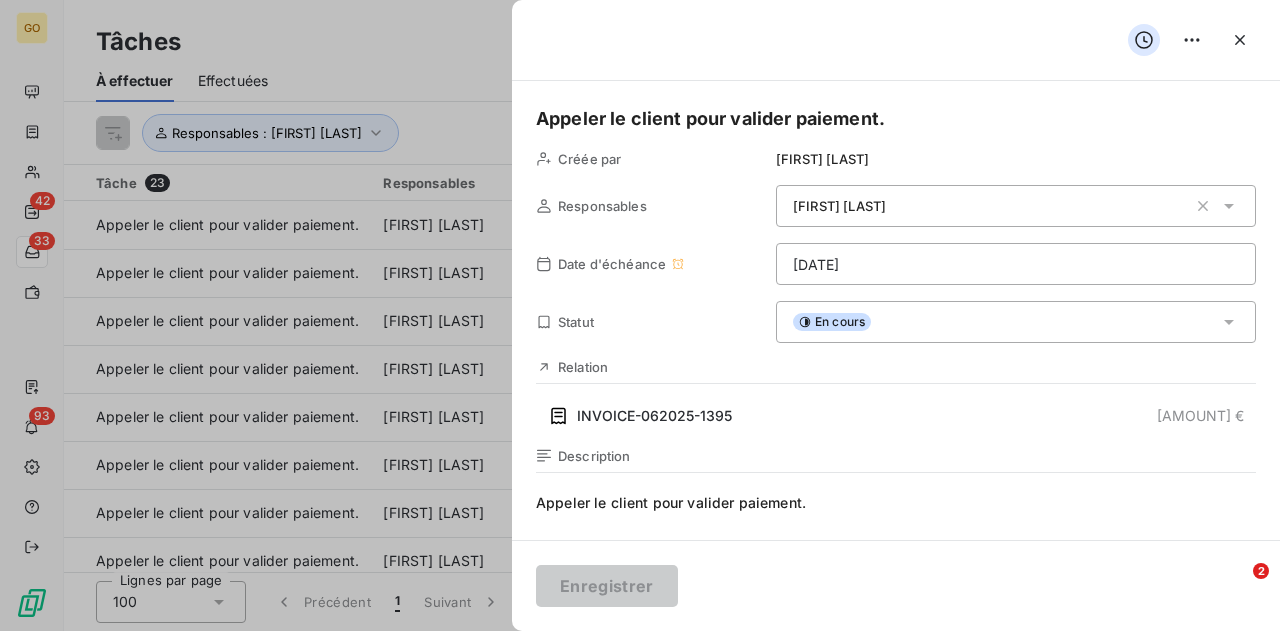 click on "En cours" at bounding box center [832, 322] 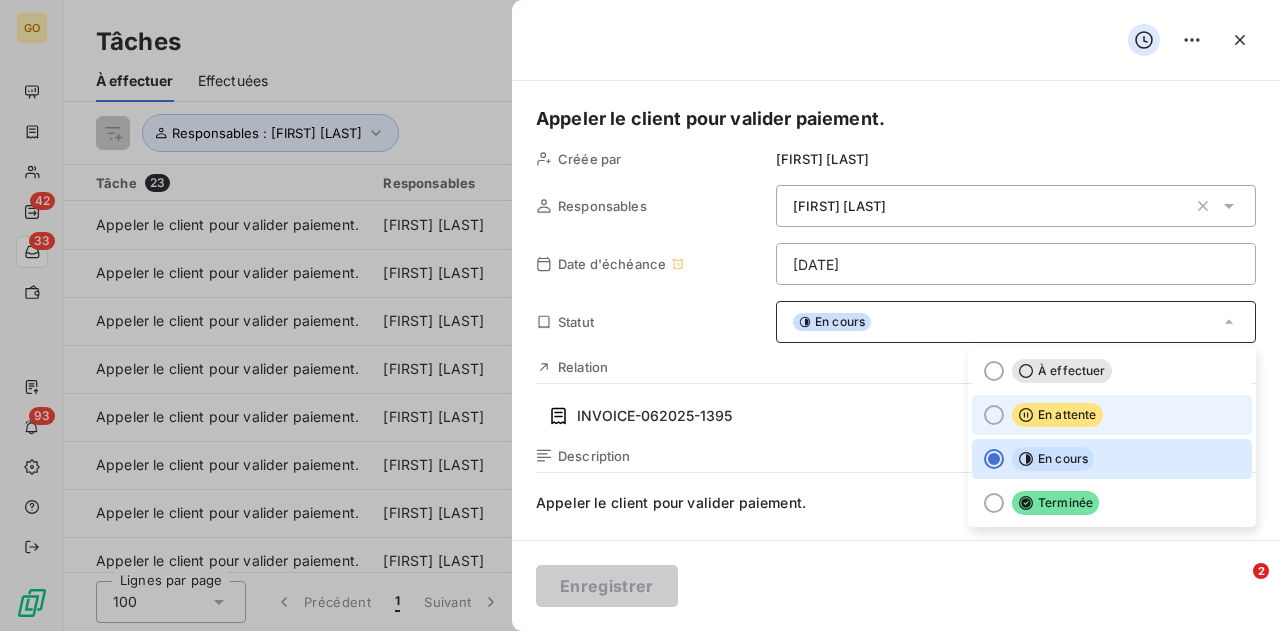 click at bounding box center [994, 415] 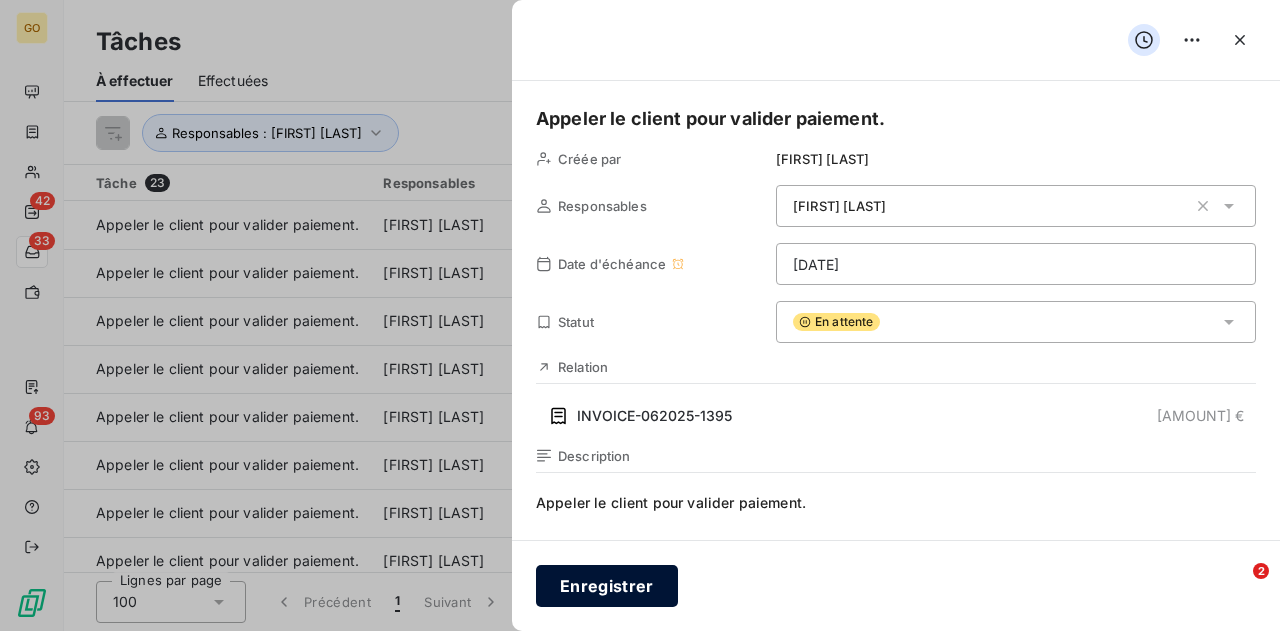 click on "Enregistrer" at bounding box center (607, 586) 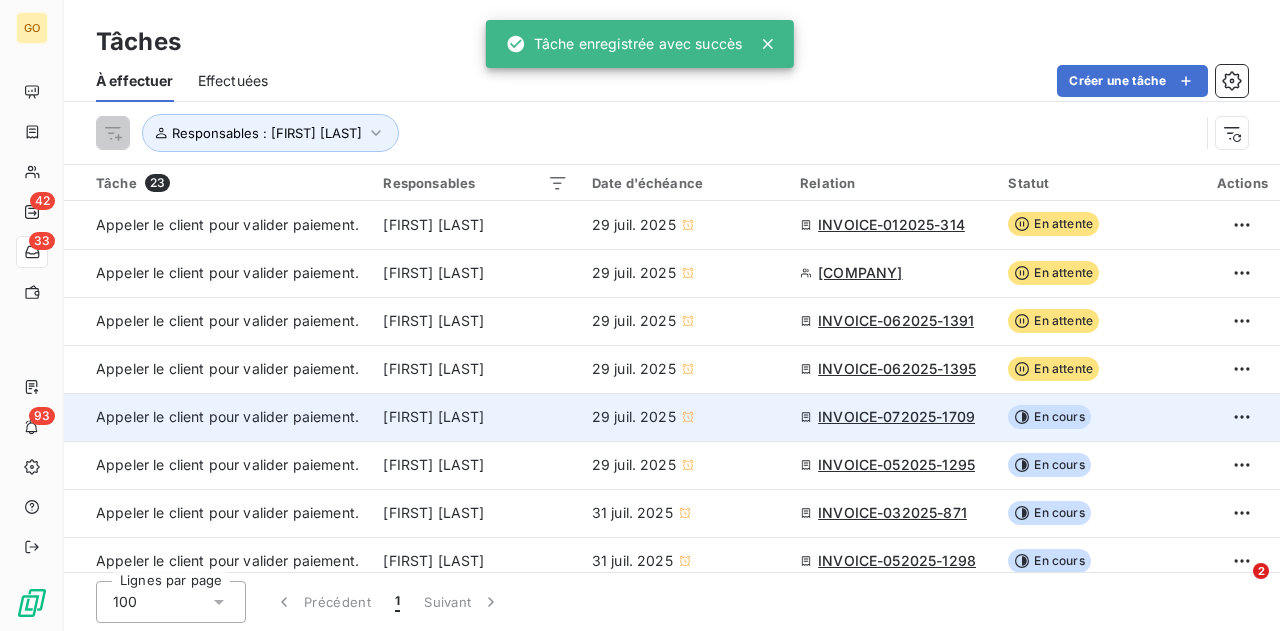 click on "INVOICE-072025-1709" at bounding box center (896, 417) 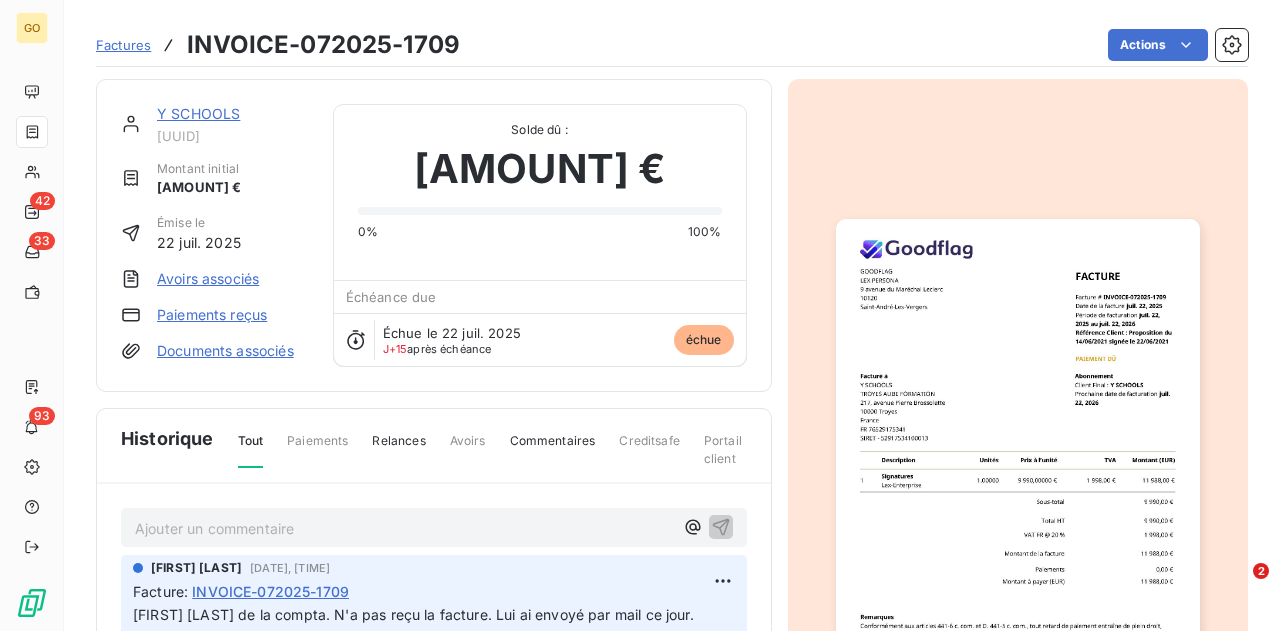 scroll, scrollTop: 2, scrollLeft: 0, axis: vertical 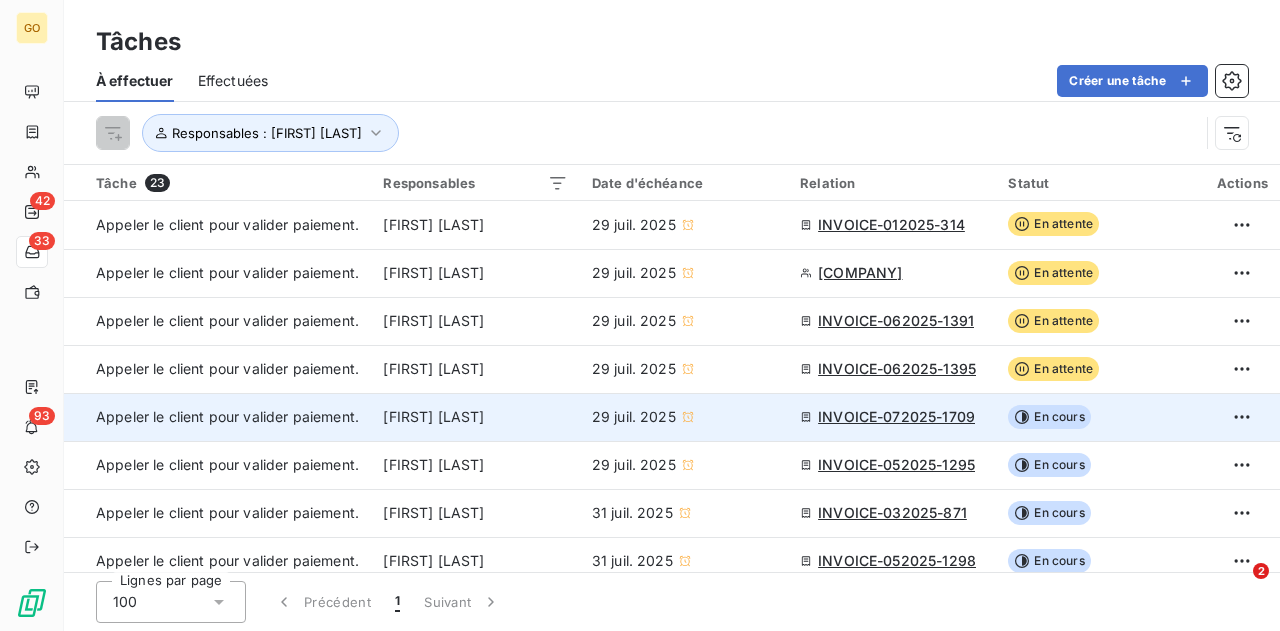 click on "En cours" at bounding box center (1049, 417) 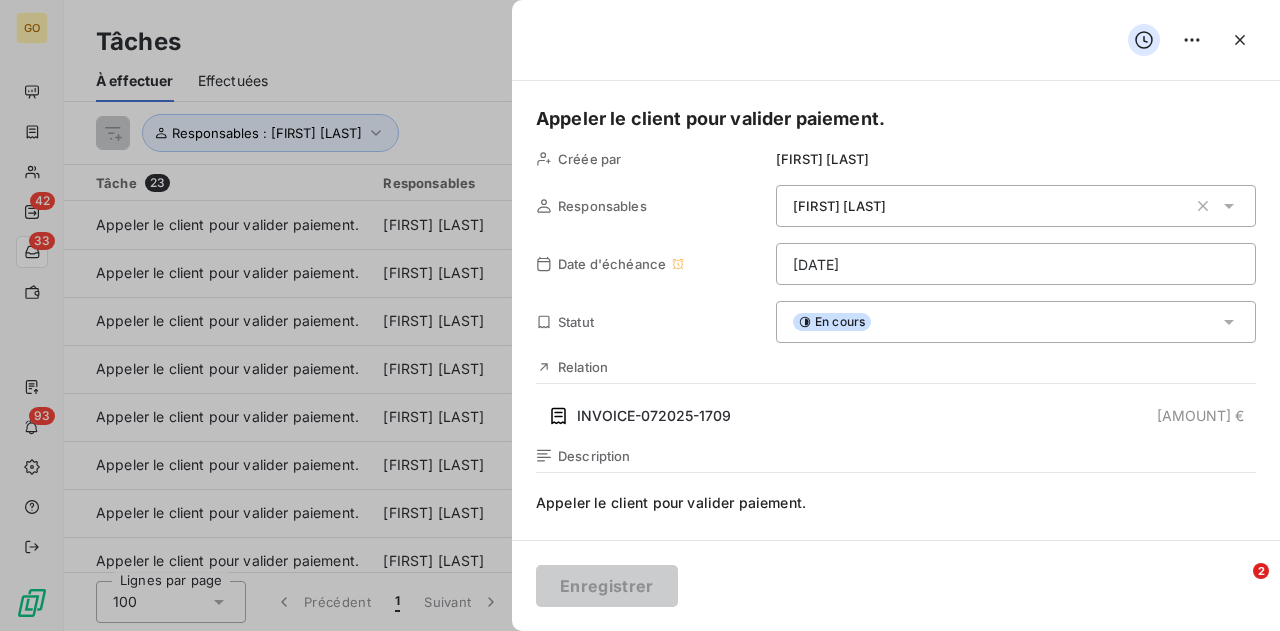 click 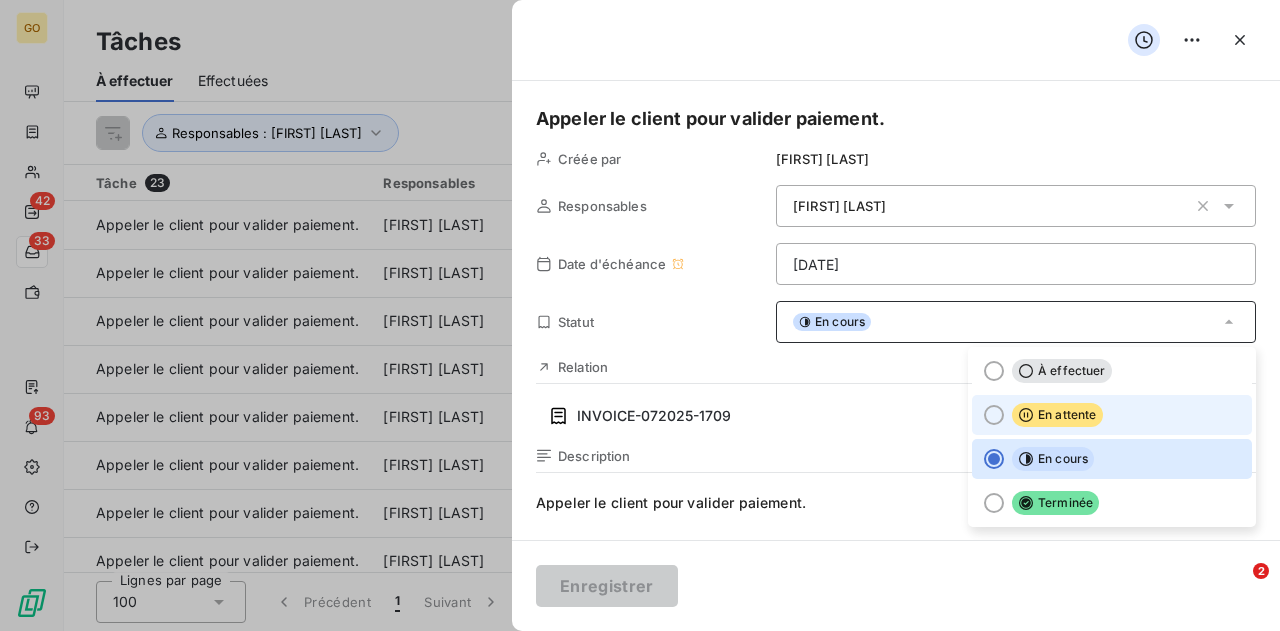 click at bounding box center (994, 415) 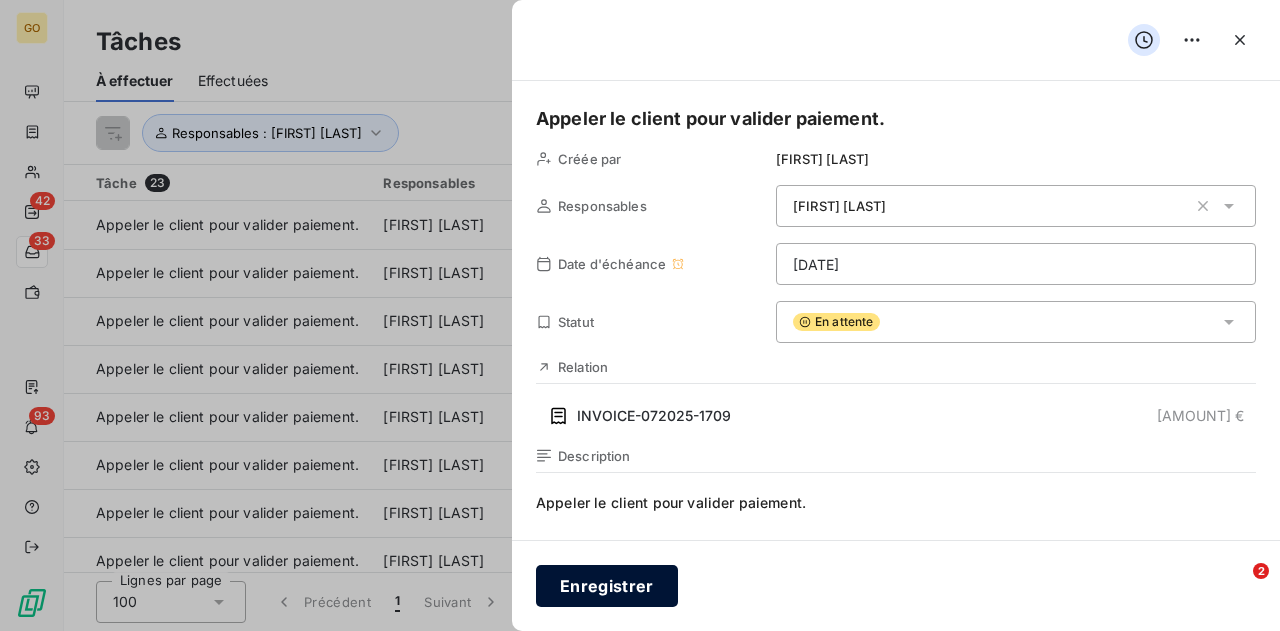 click on "Enregistrer" at bounding box center (607, 586) 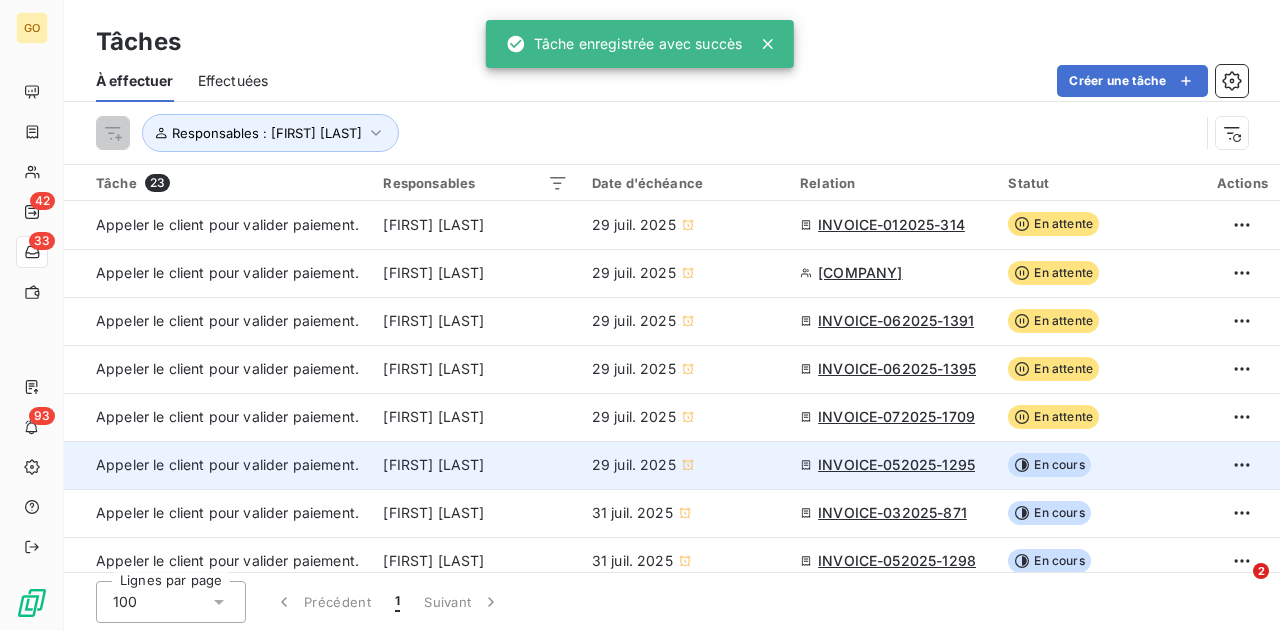 click on "INVOICE-052025-1295" at bounding box center (896, 465) 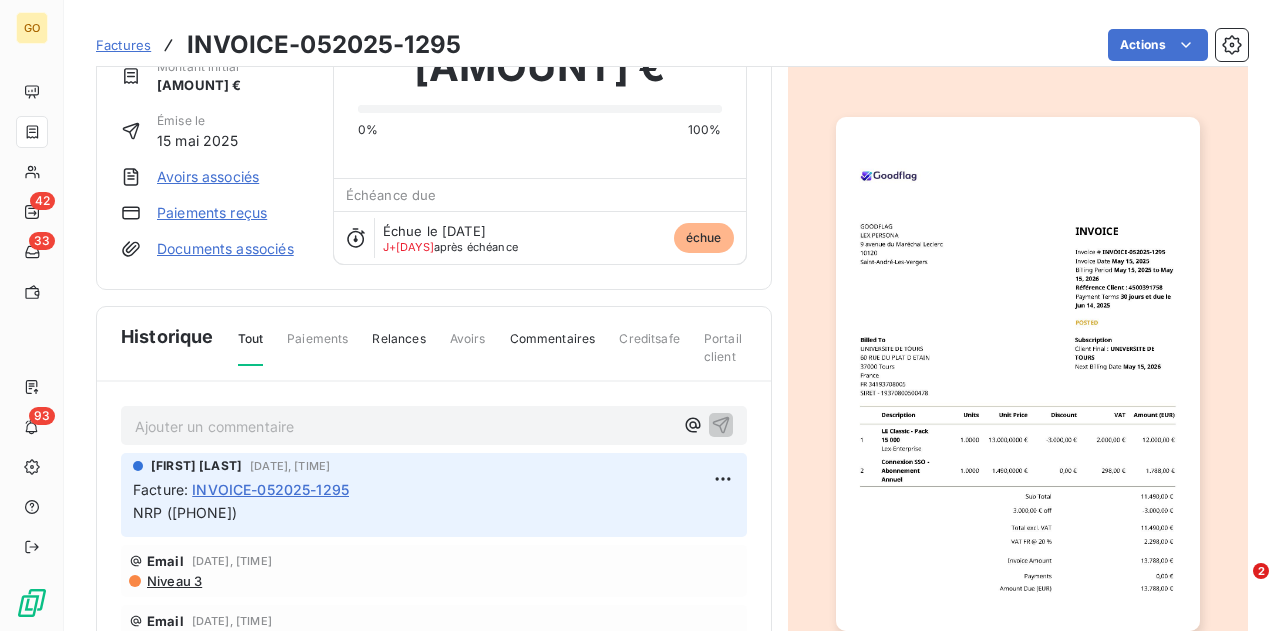 scroll, scrollTop: 202, scrollLeft: 0, axis: vertical 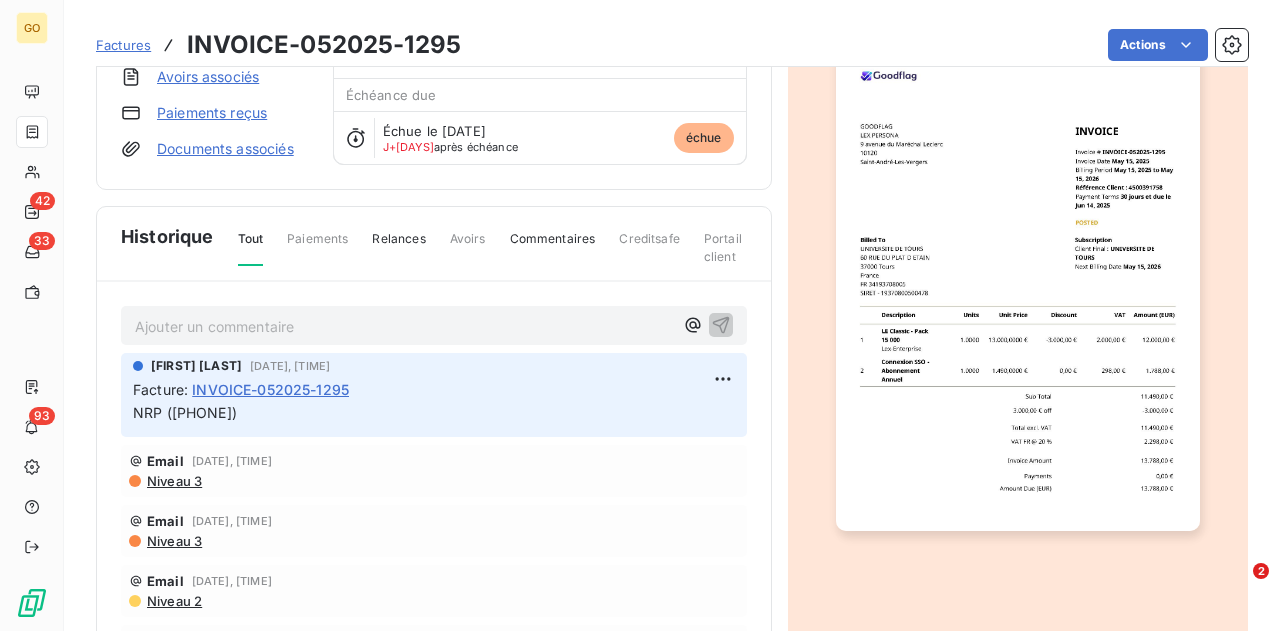 drag, startPoint x: 274, startPoint y: 409, endPoint x: 172, endPoint y: 408, distance: 102.0049 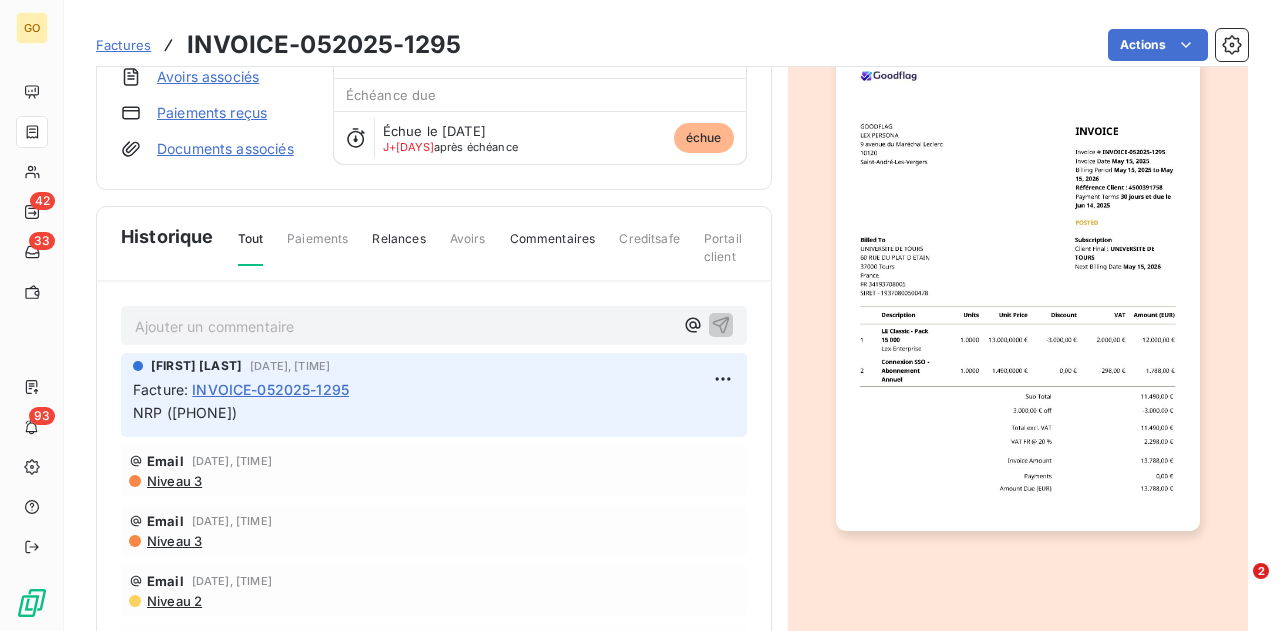 click on "NRP ([PHONE])" at bounding box center (185, 412) 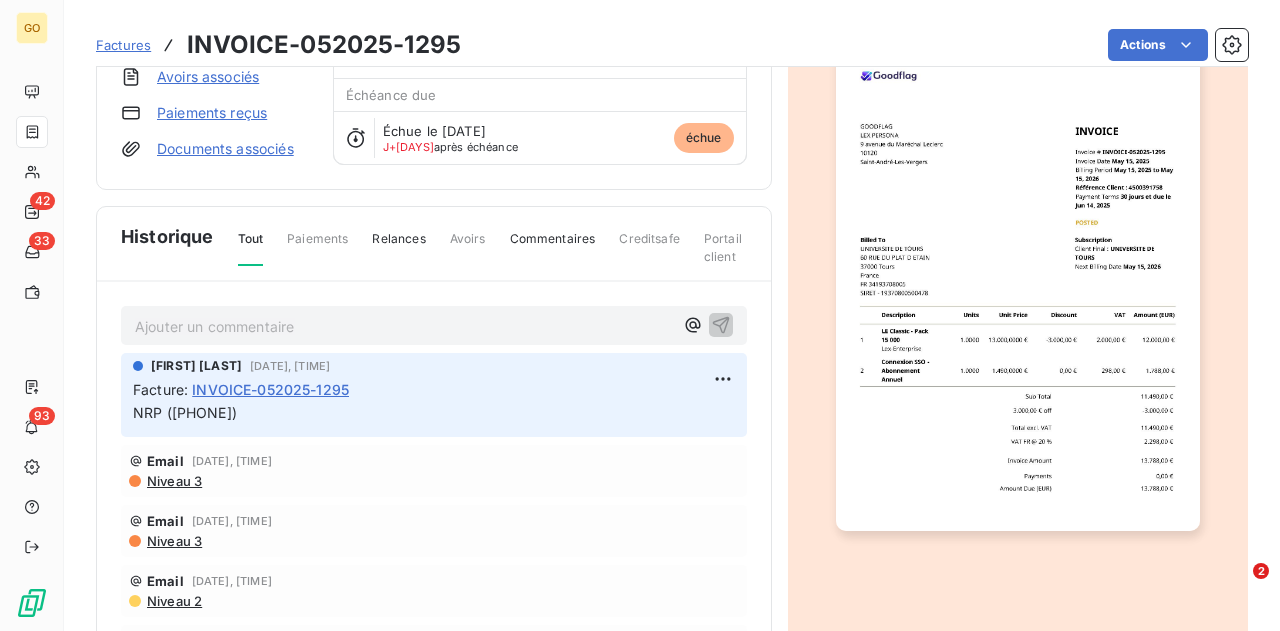 click on "Facture  : INVOICE-052025-1295" at bounding box center (434, 389) 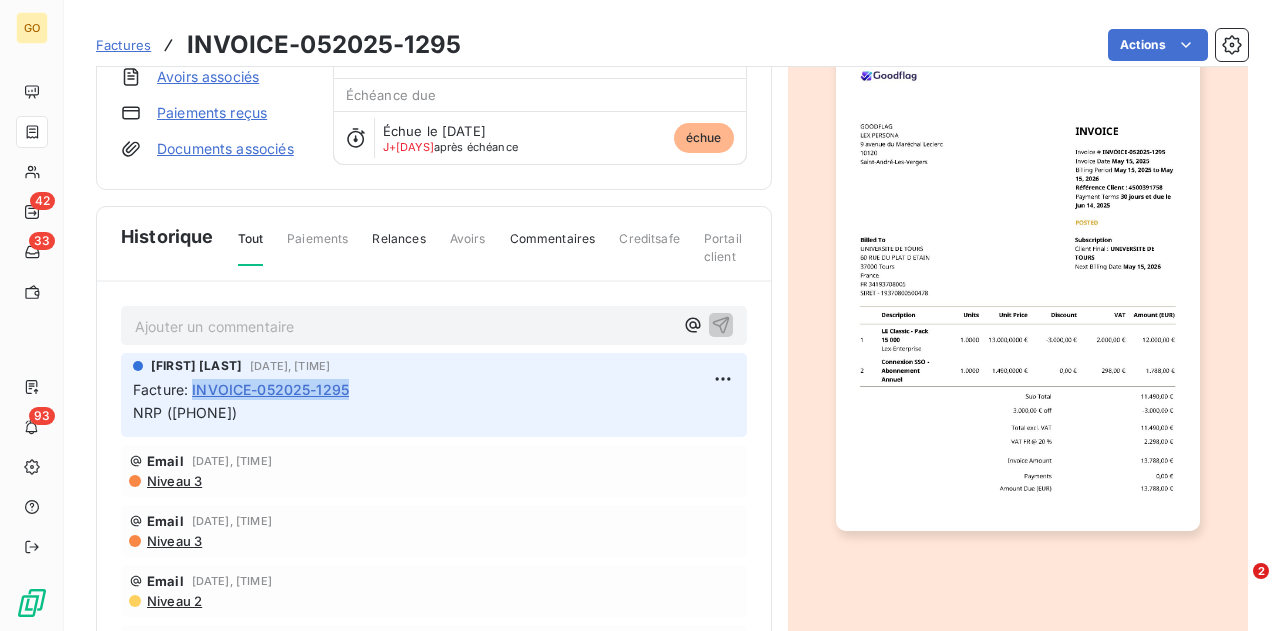 drag, startPoint x: 354, startPoint y: 387, endPoint x: 196, endPoint y: 391, distance: 158.05063 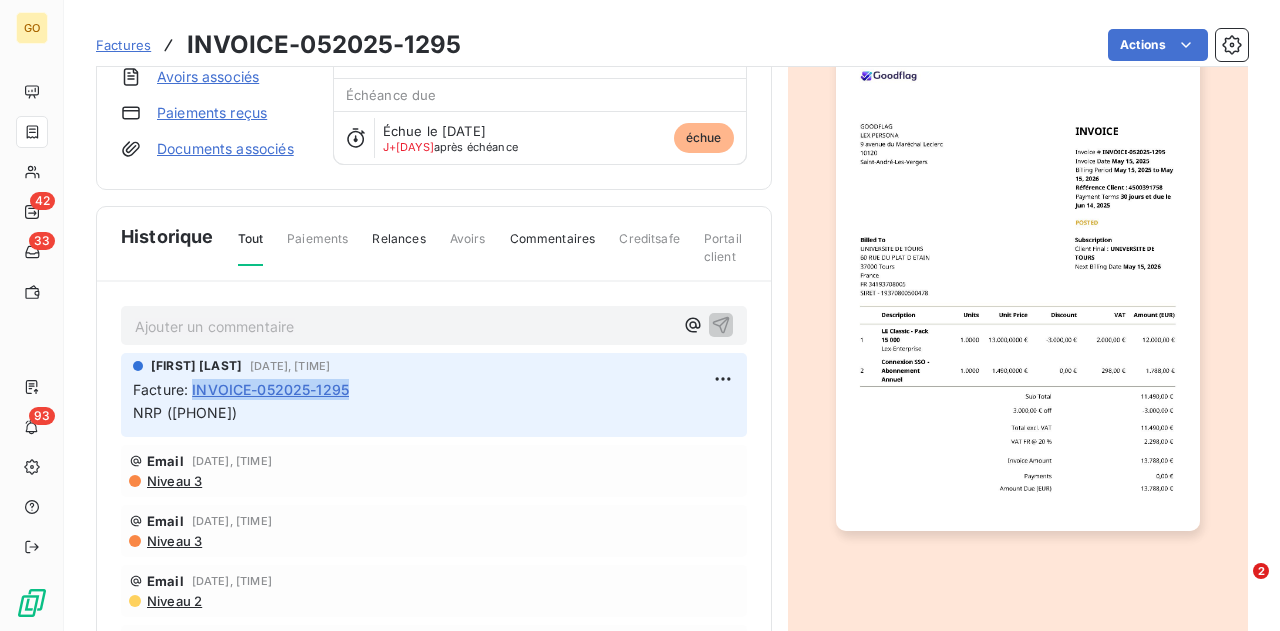 click on "Facture  : INVOICE-052025-1295" at bounding box center [434, 389] 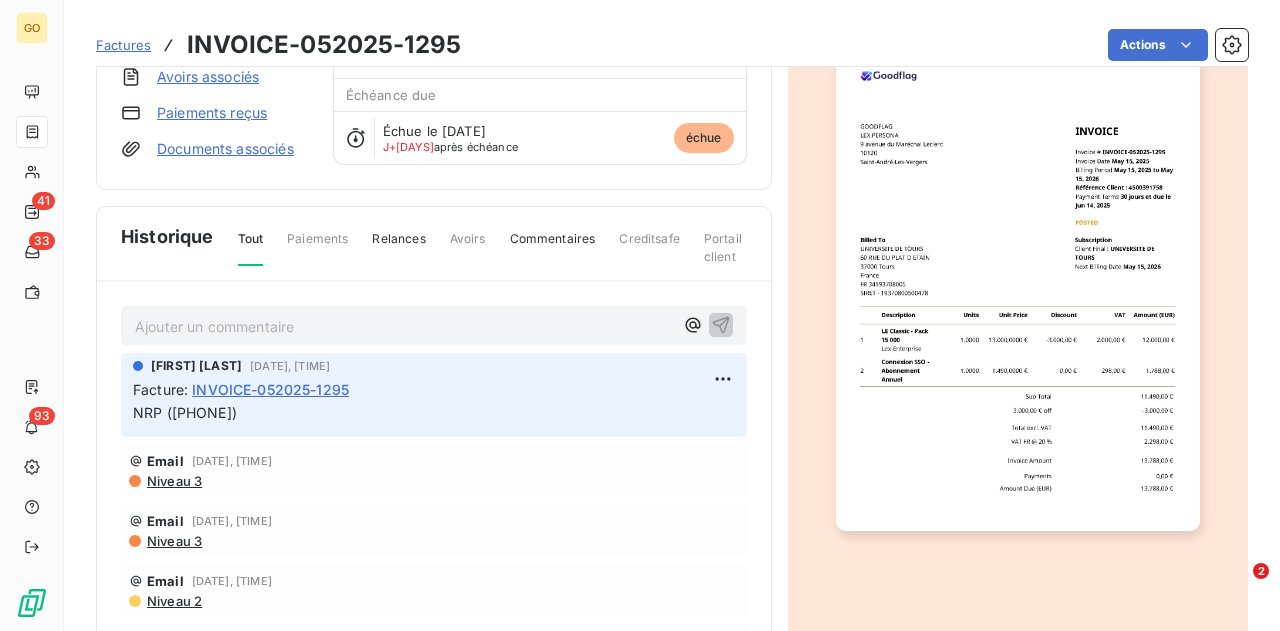 click on "Ajouter un commentaire ﻿" at bounding box center [404, 326] 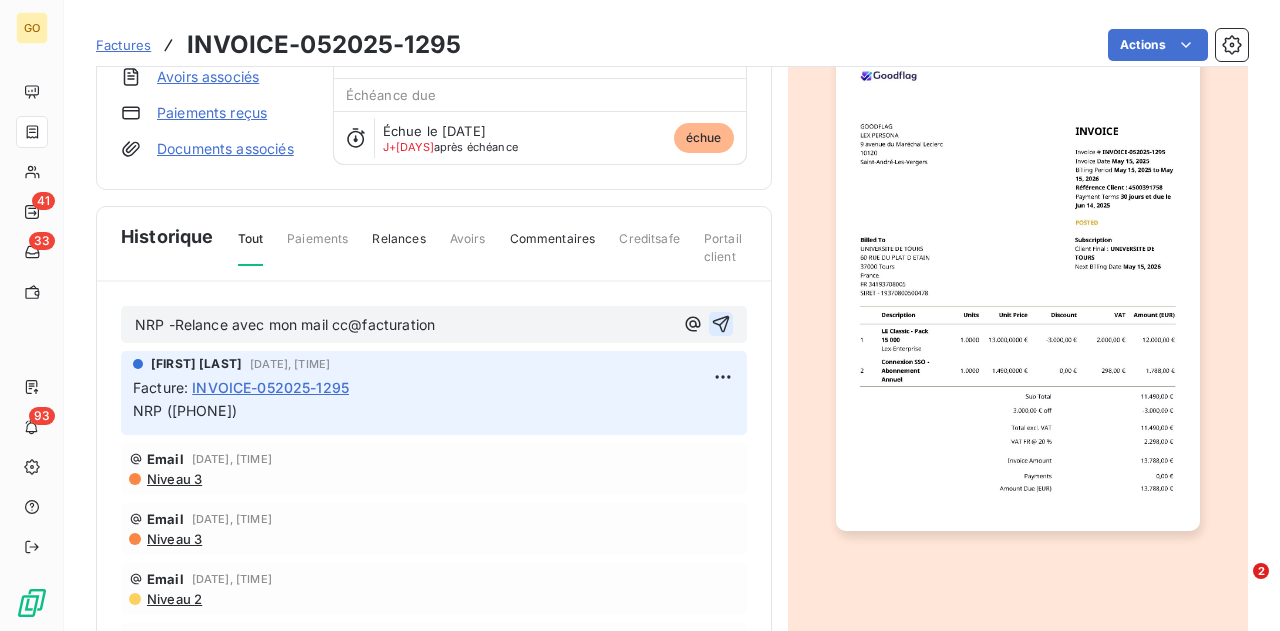 click 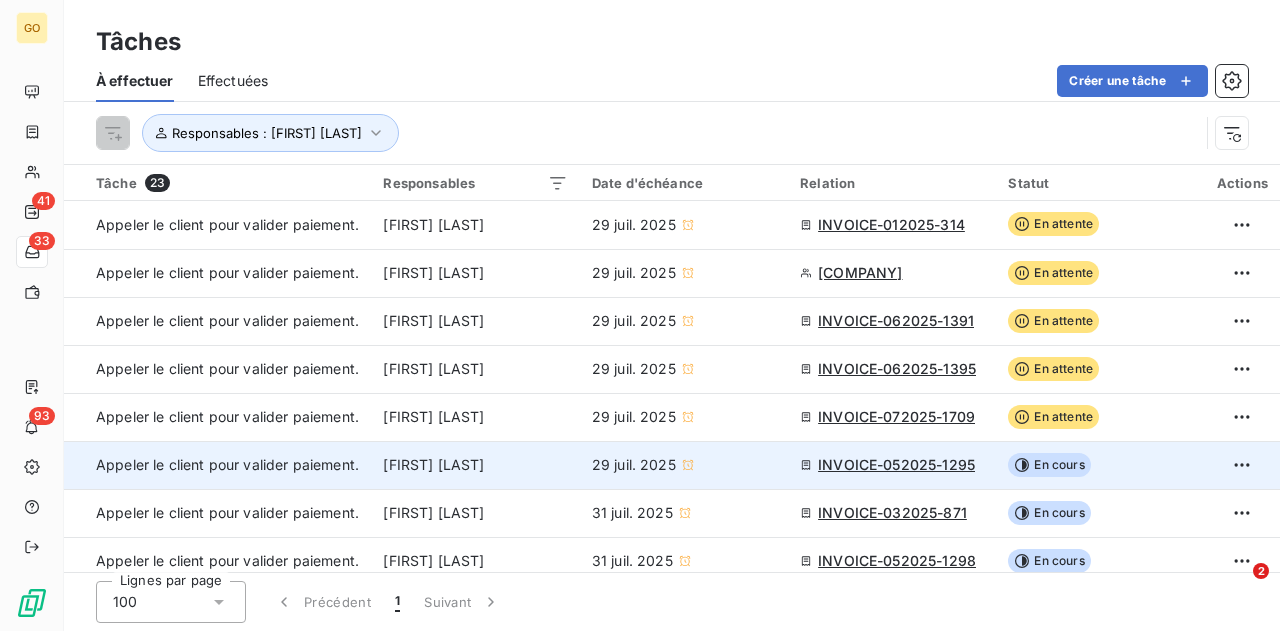 click on "En cours" at bounding box center [1049, 465] 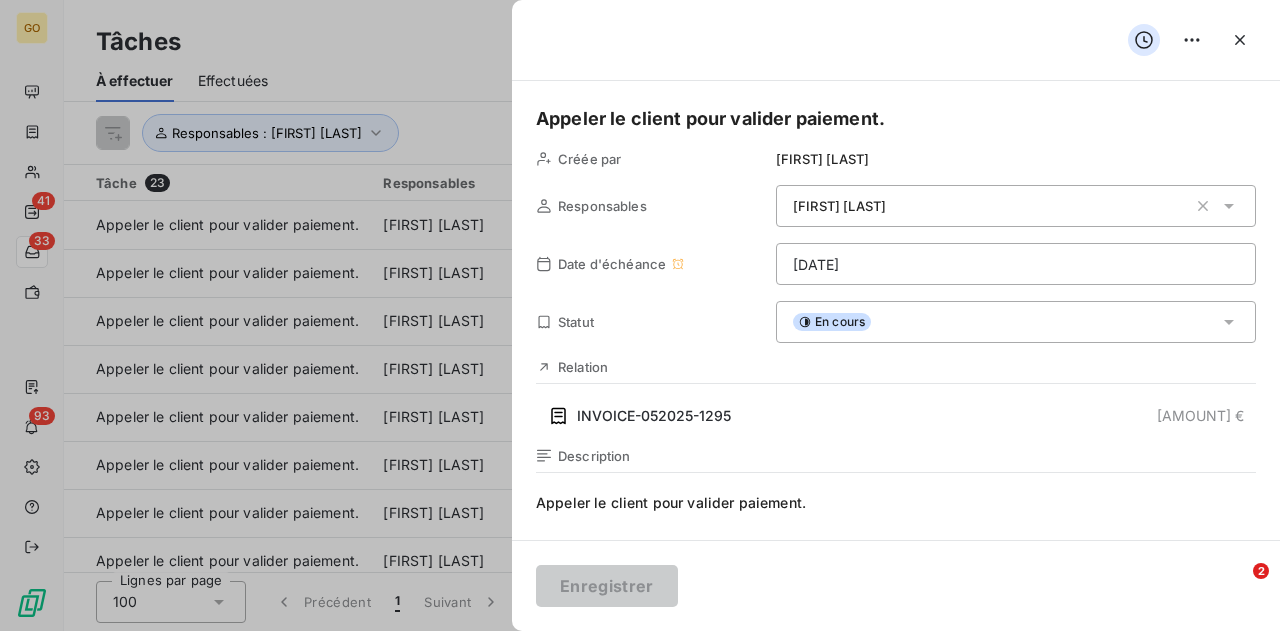 click on "En cours" at bounding box center [832, 322] 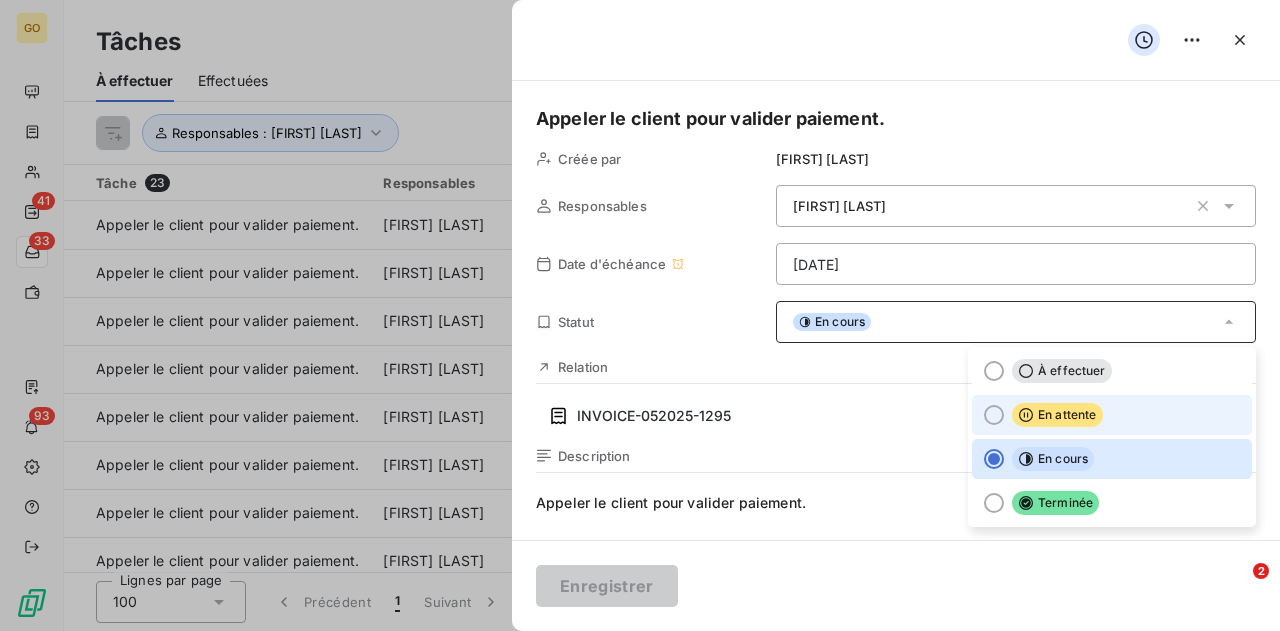 click at bounding box center (994, 415) 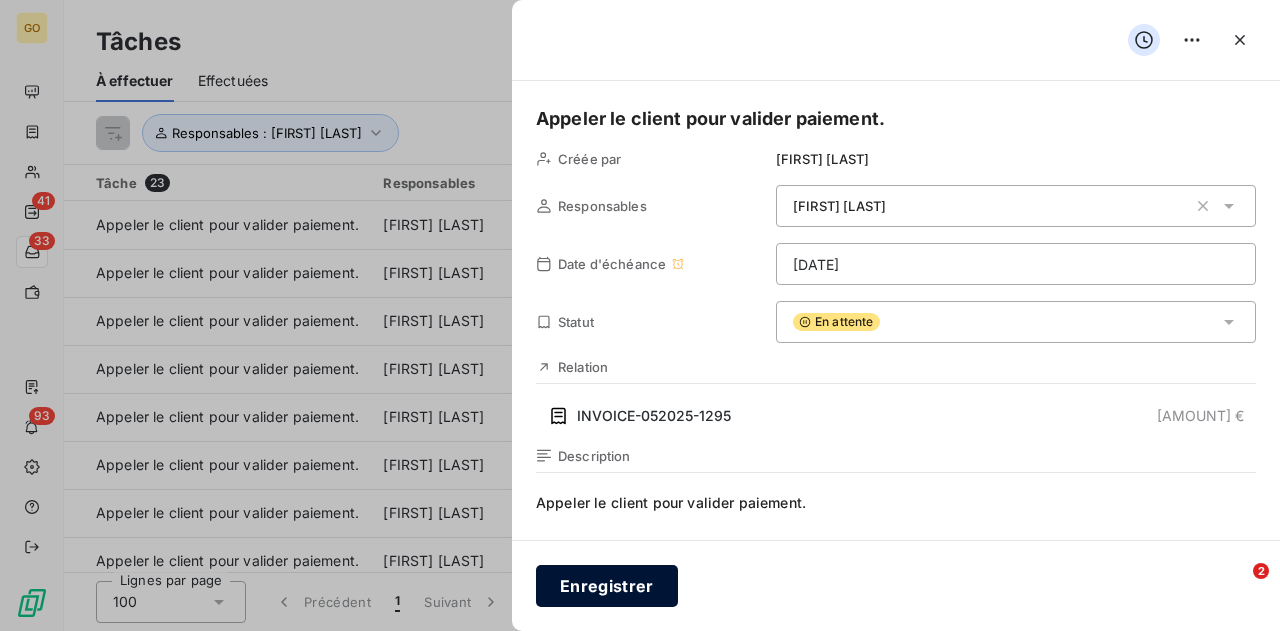 click on "Enregistrer" at bounding box center (607, 586) 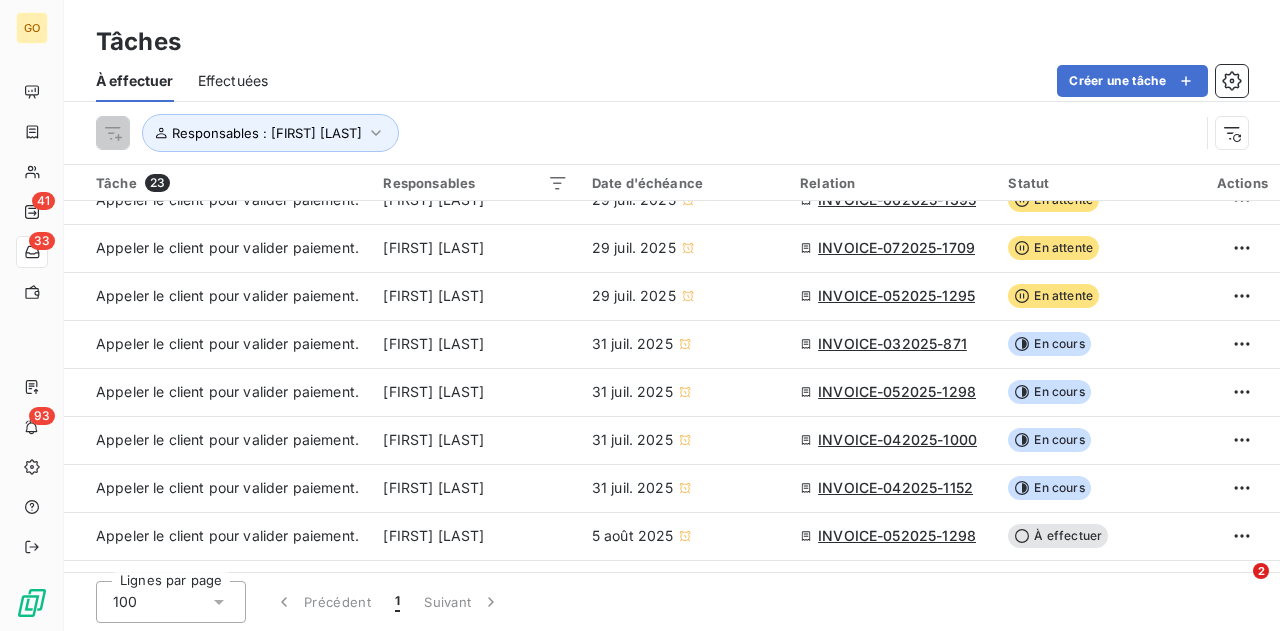scroll, scrollTop: 200, scrollLeft: 0, axis: vertical 